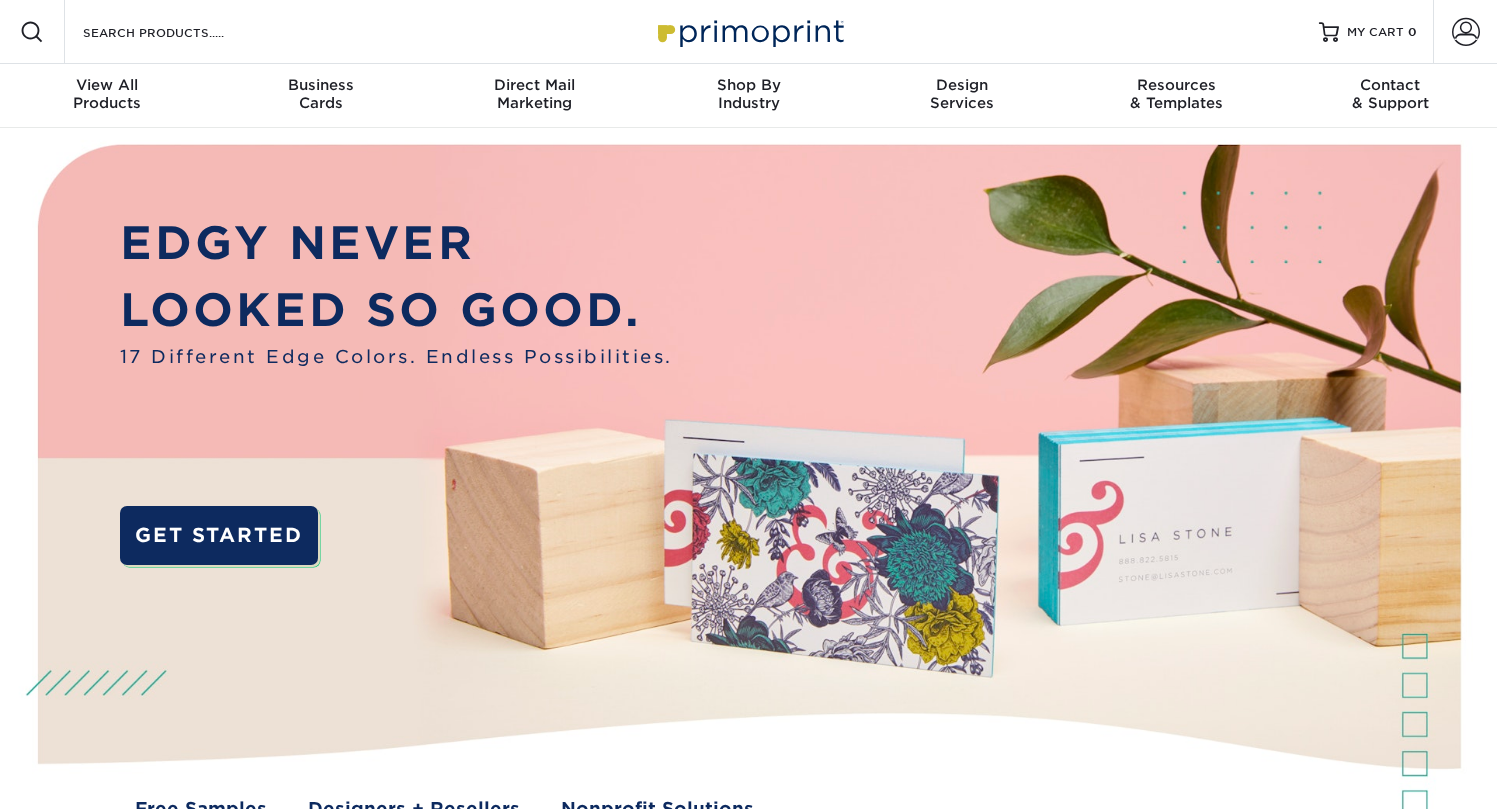 scroll, scrollTop: 0, scrollLeft: 0, axis: both 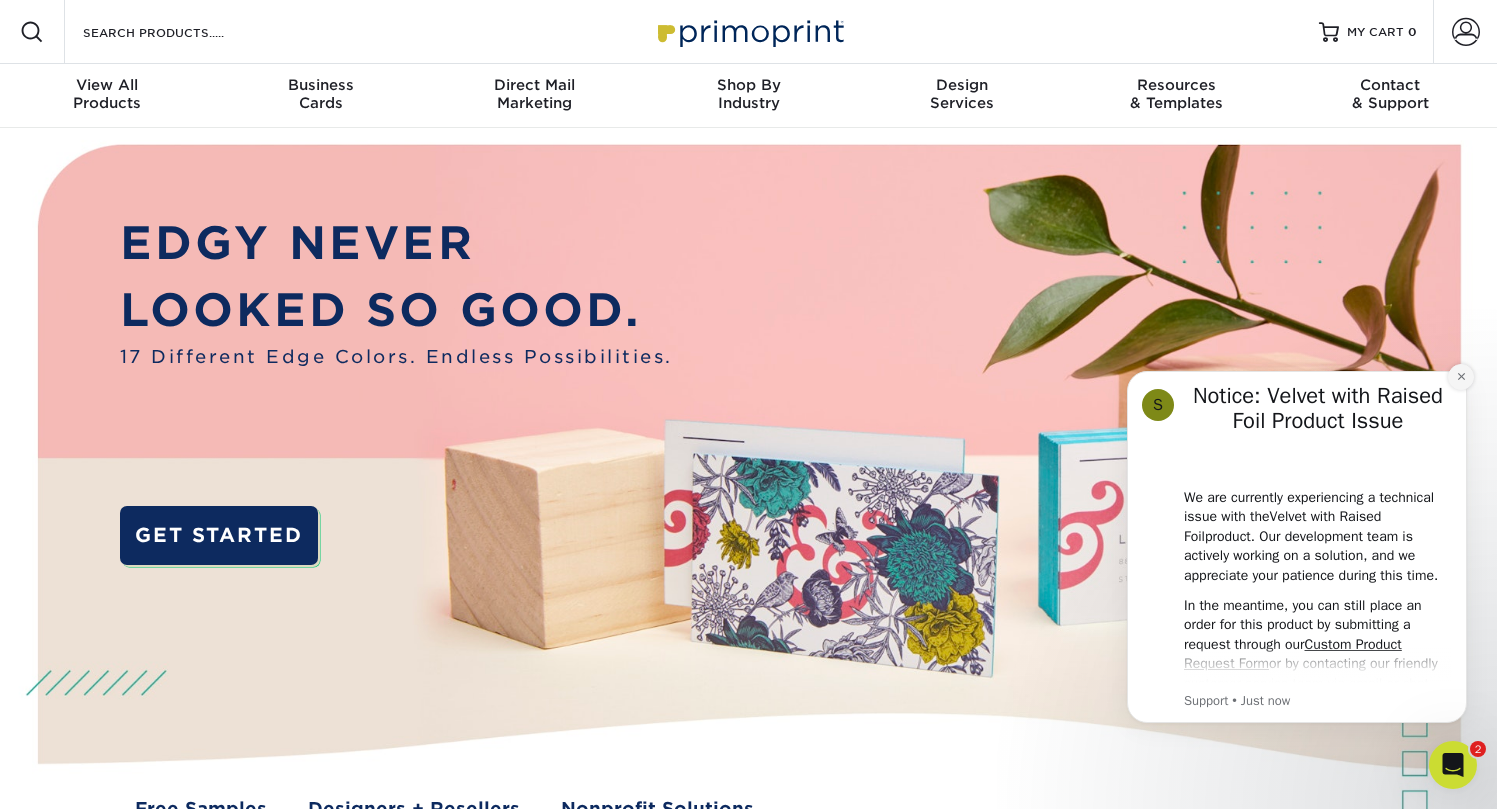 click 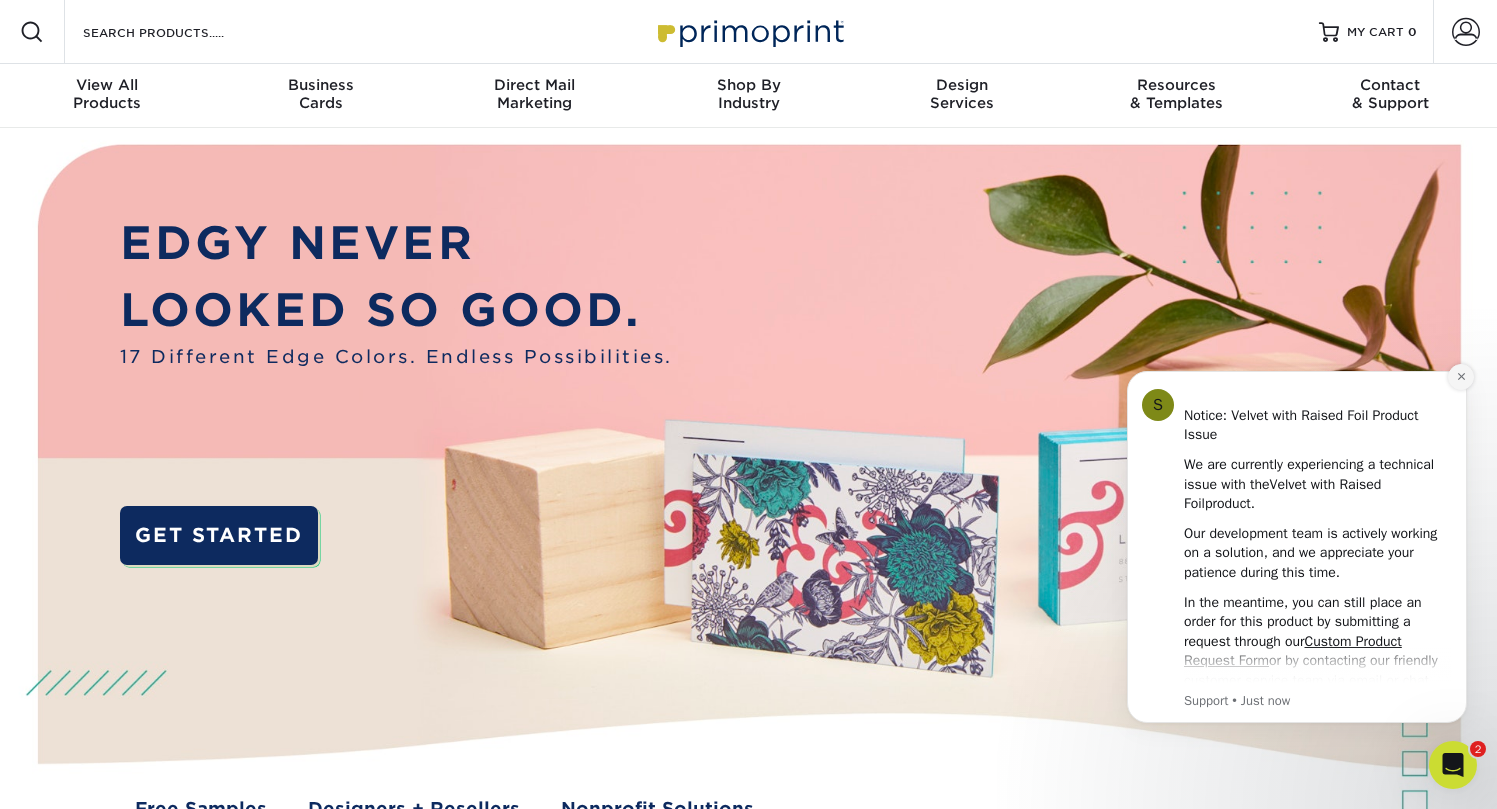 click at bounding box center (1461, 377) 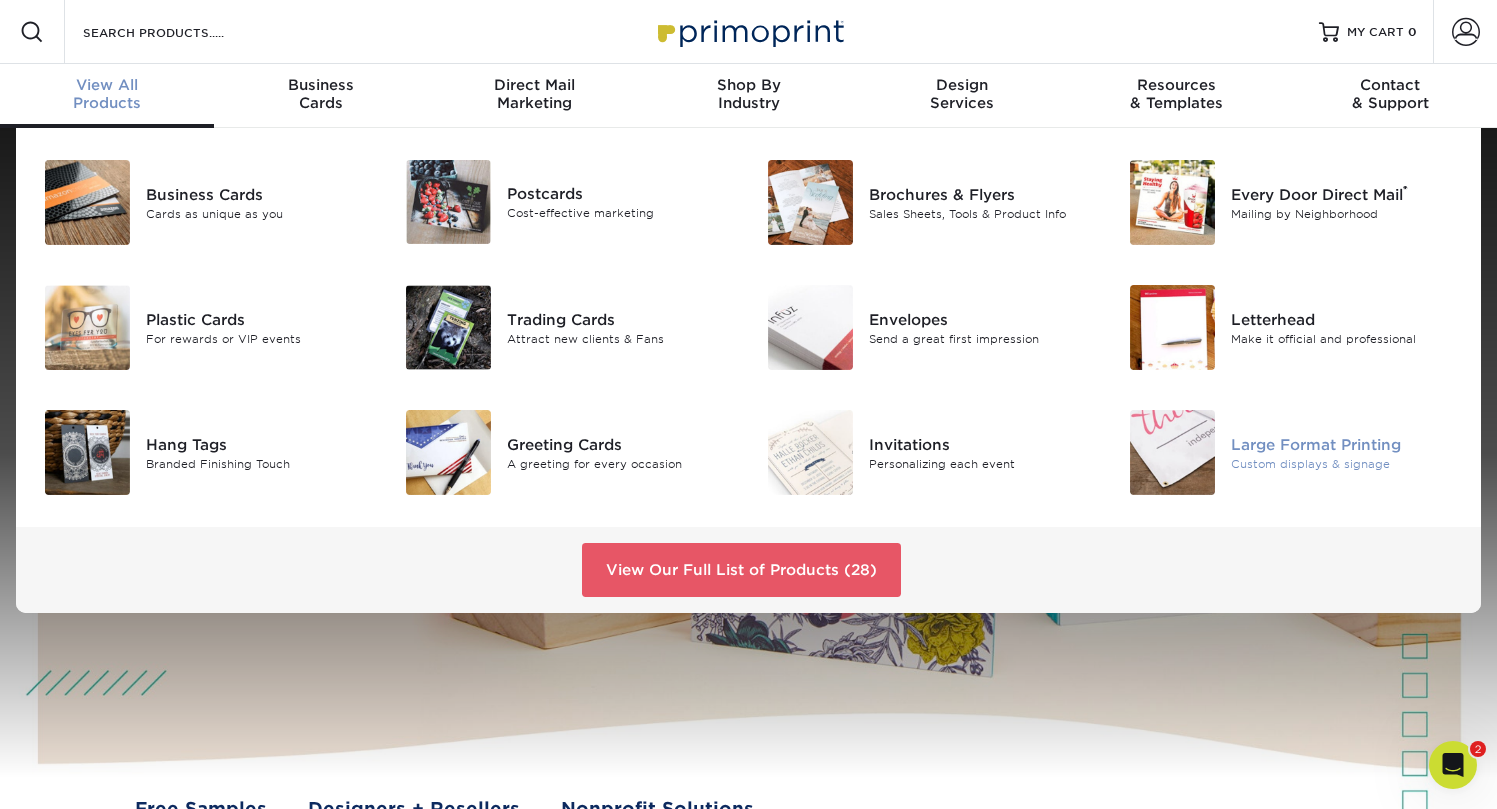 click on "Large Format Printing" at bounding box center (1344, 444) 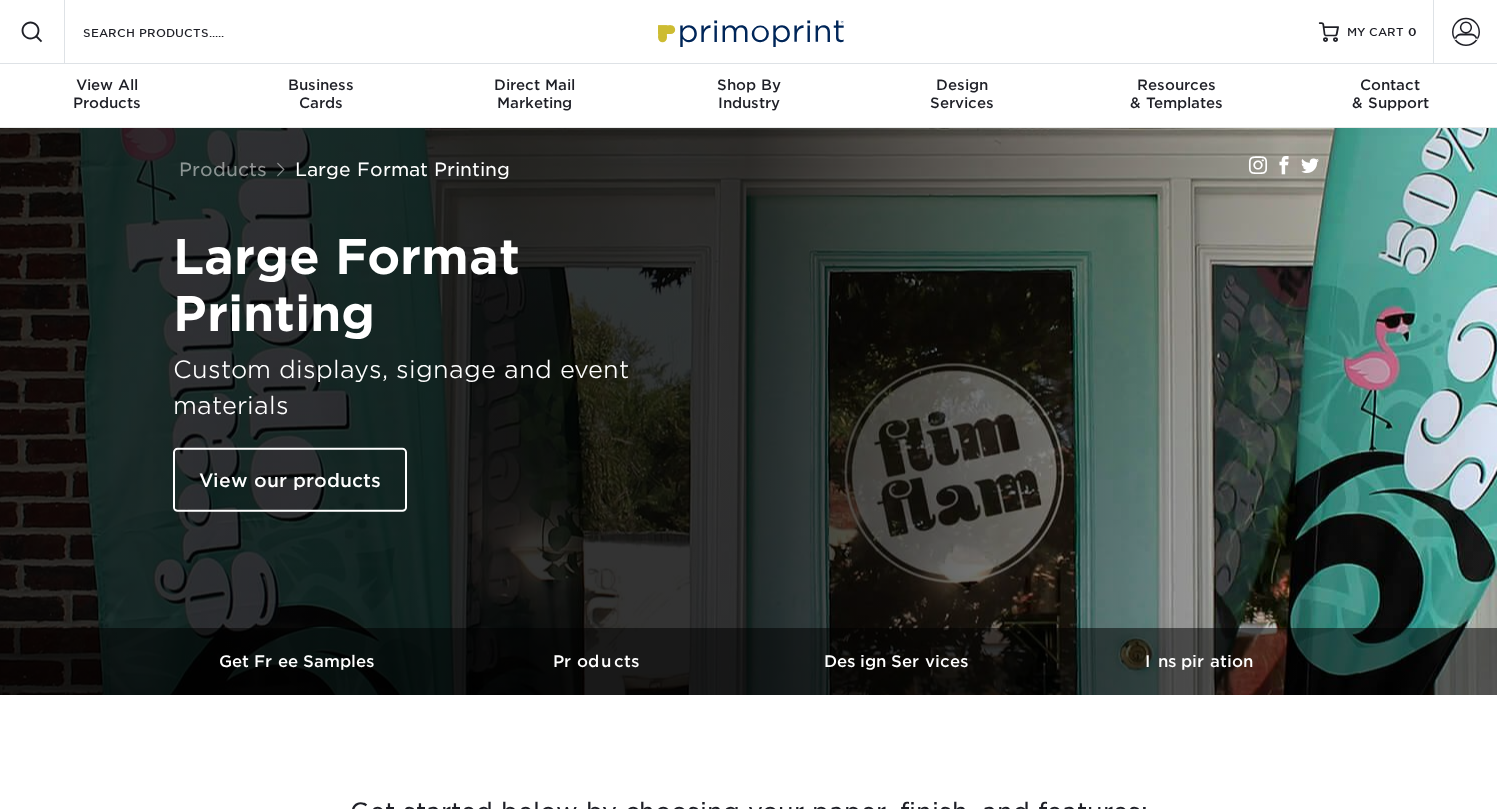 scroll, scrollTop: 0, scrollLeft: 0, axis: both 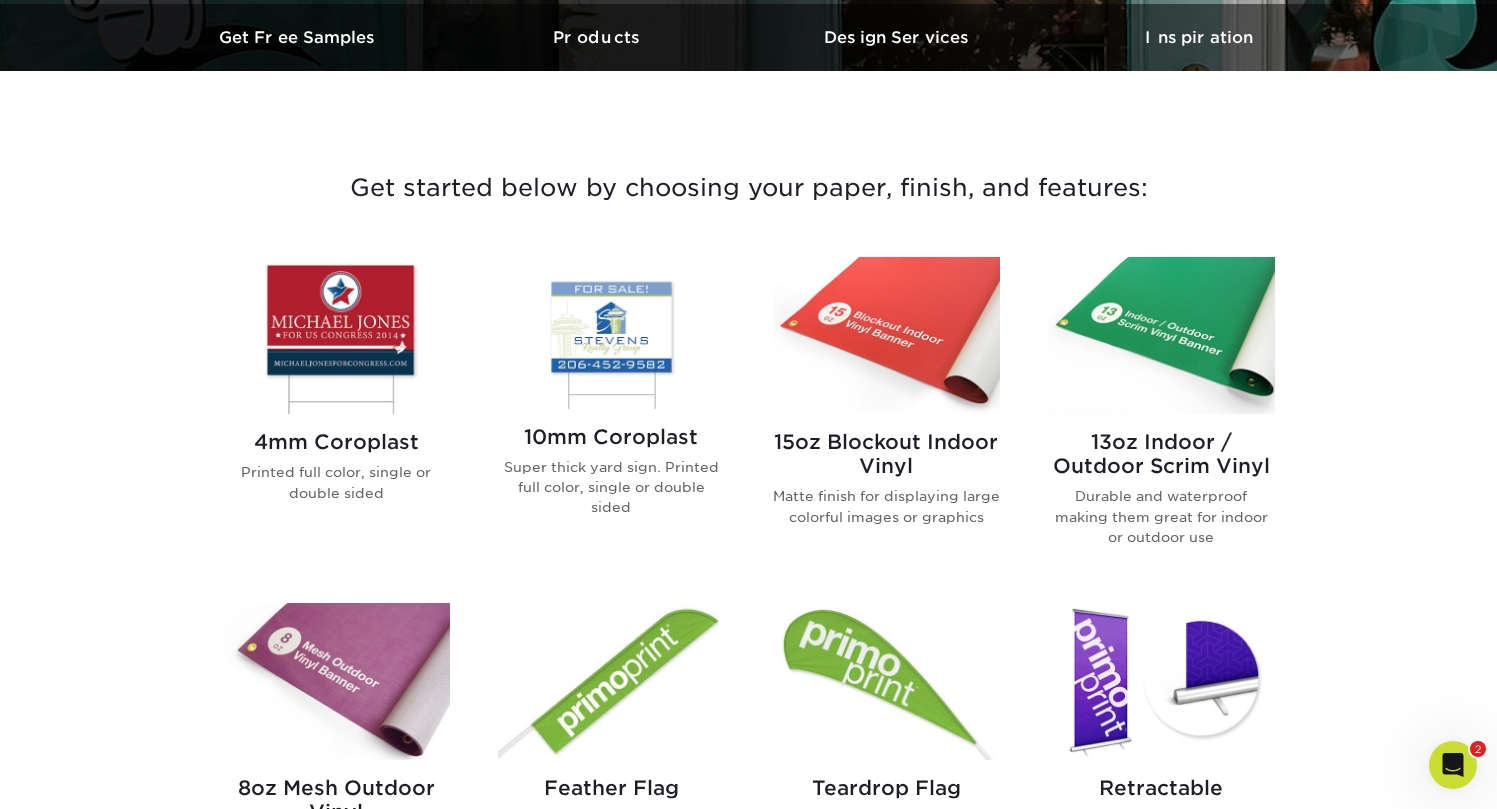 click at bounding box center (611, 332) 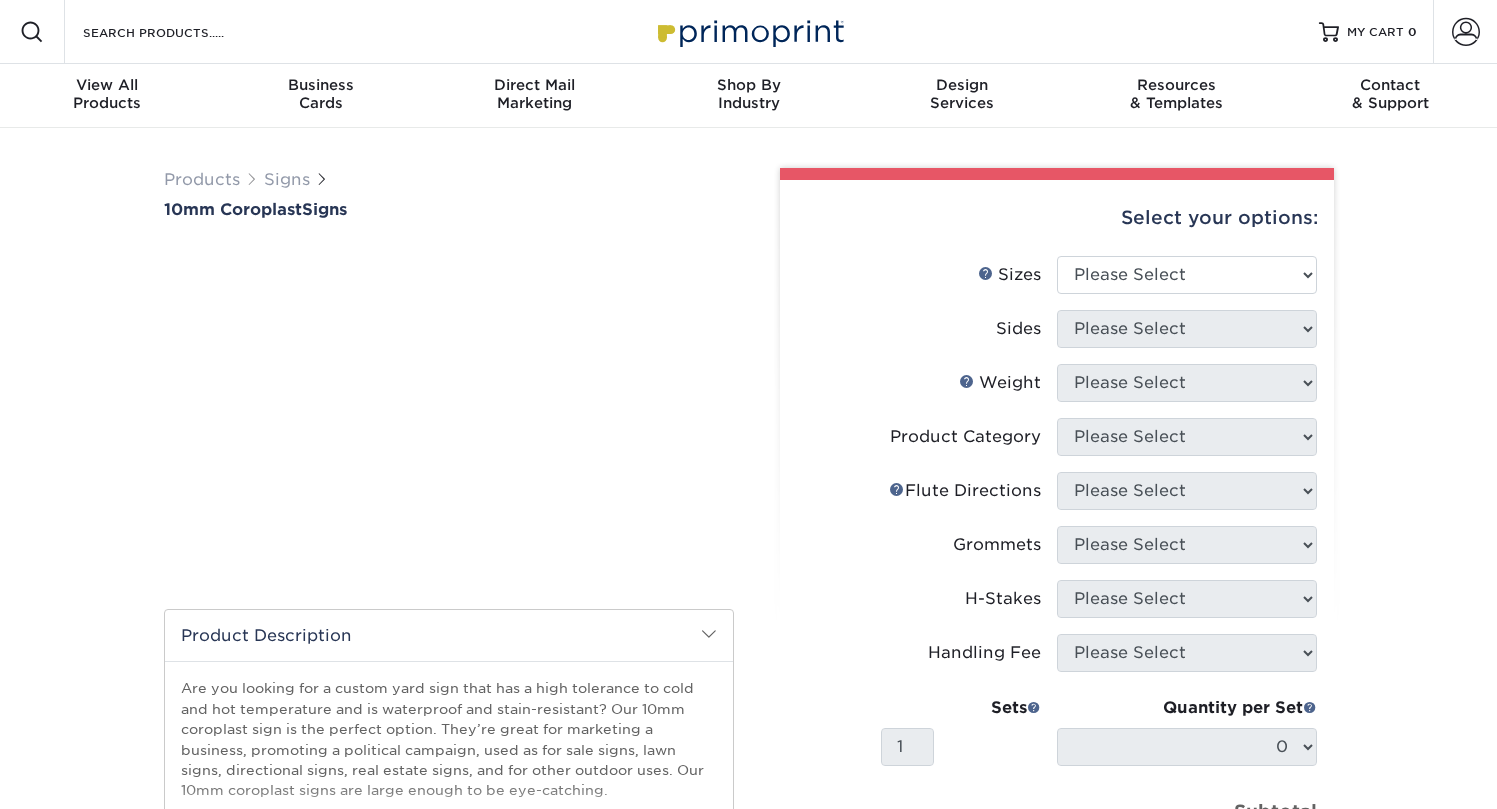 scroll, scrollTop: 0, scrollLeft: 0, axis: both 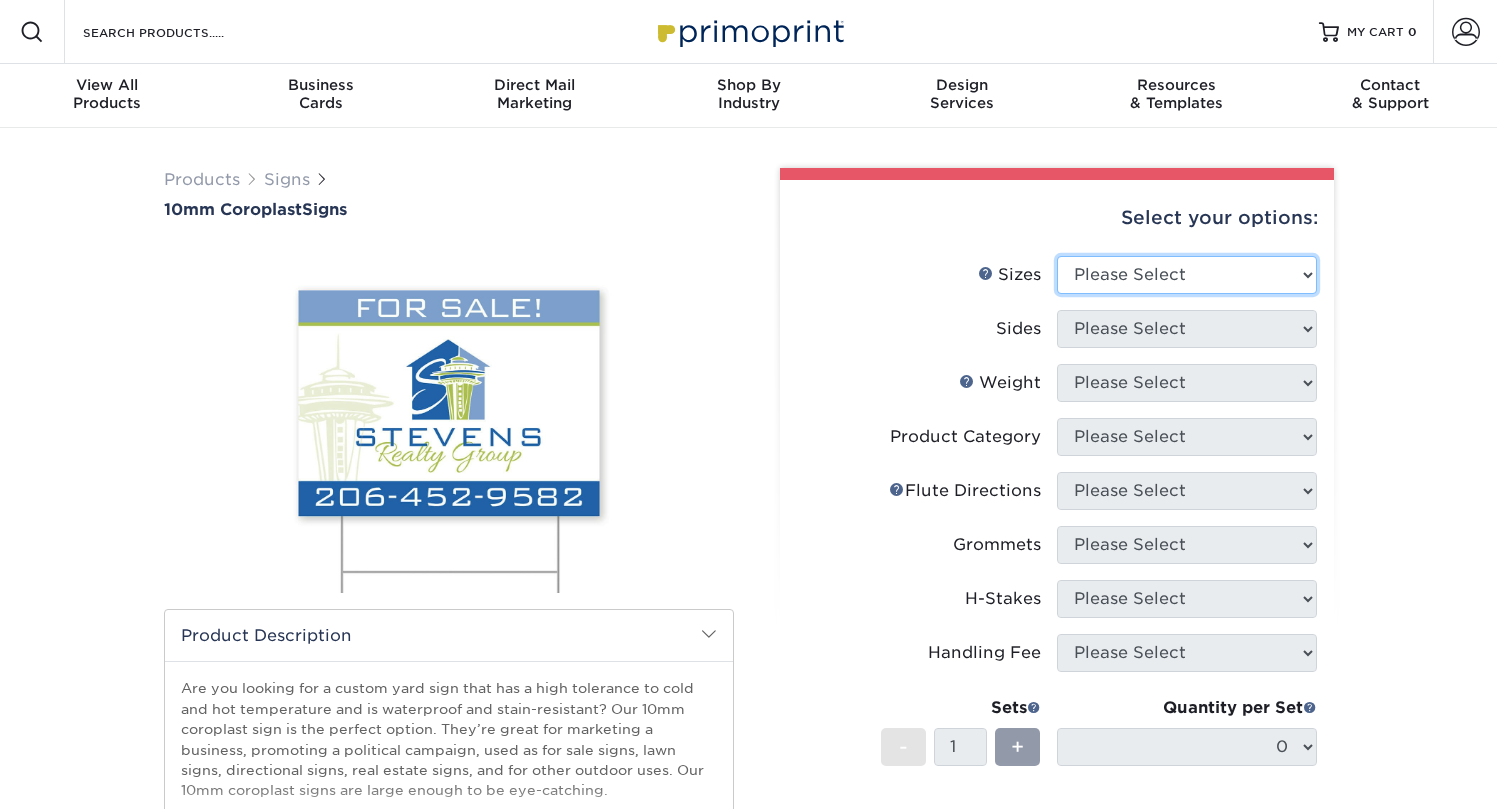 click on "Please Select
6" x 12"
10" x 10"
12" x 18"
18" x 24"
24" x 24"
24" x 36"" at bounding box center (1187, 275) 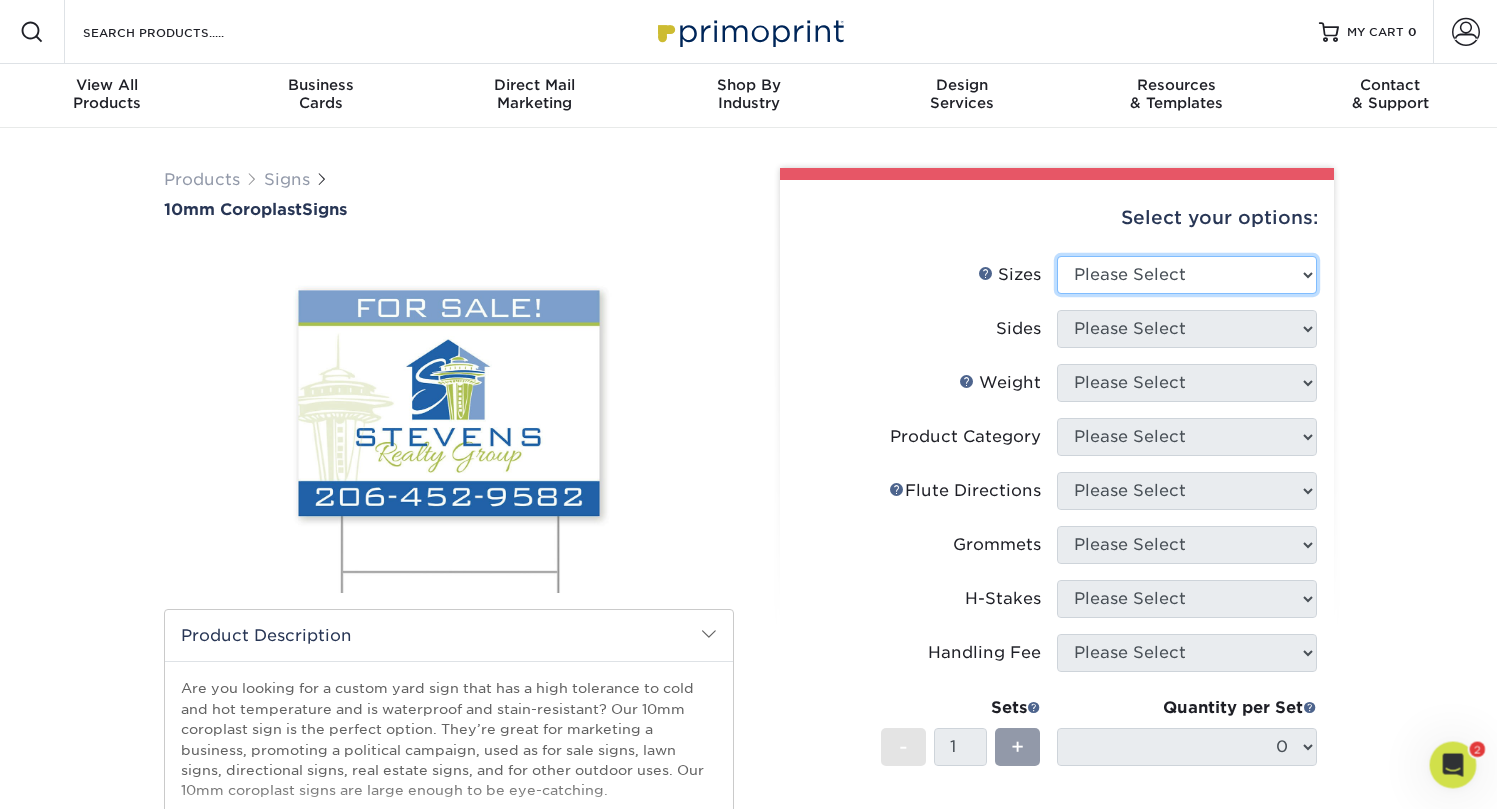 scroll, scrollTop: 0, scrollLeft: 0, axis: both 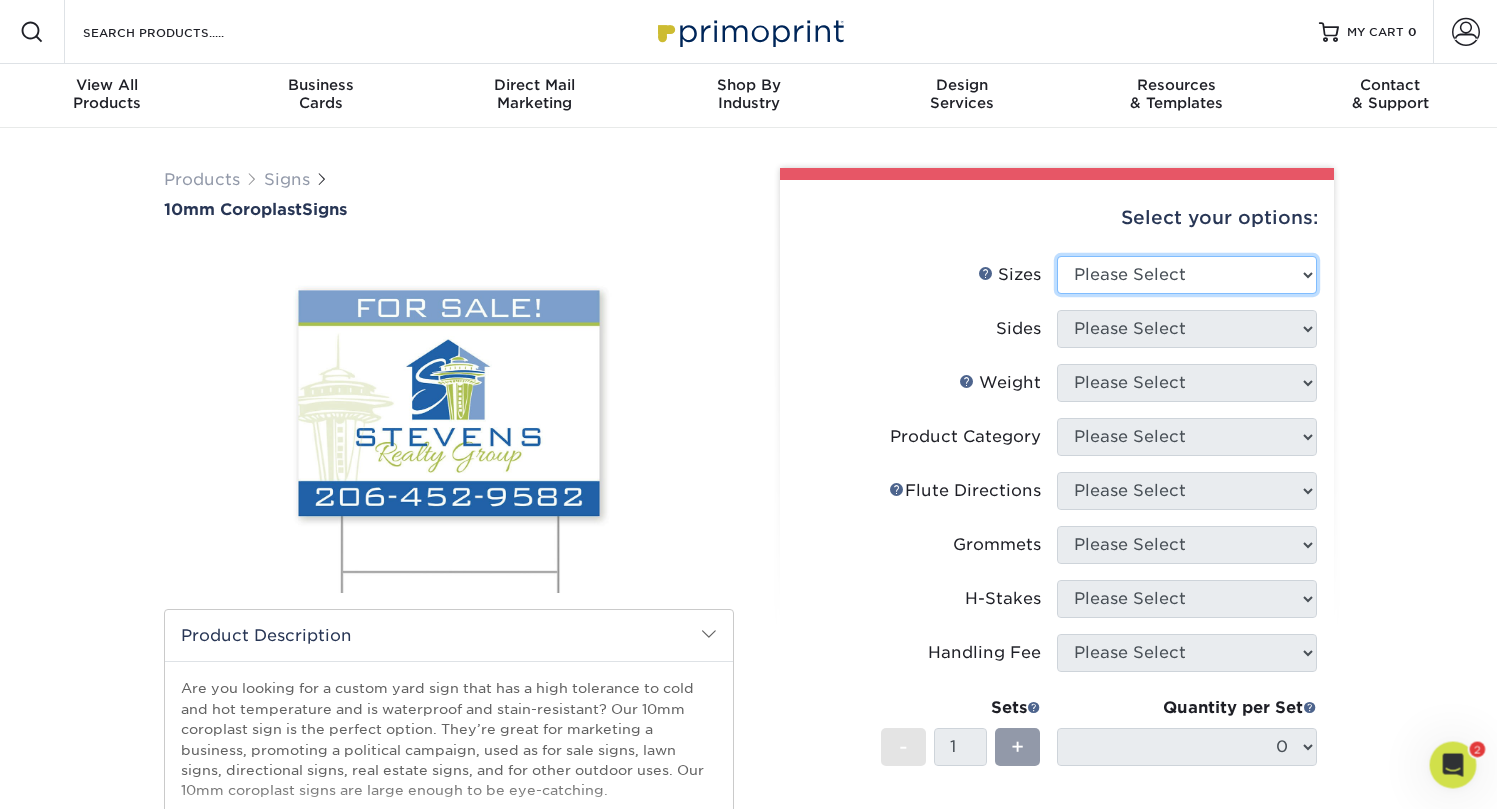 select on "24.00x36.00" 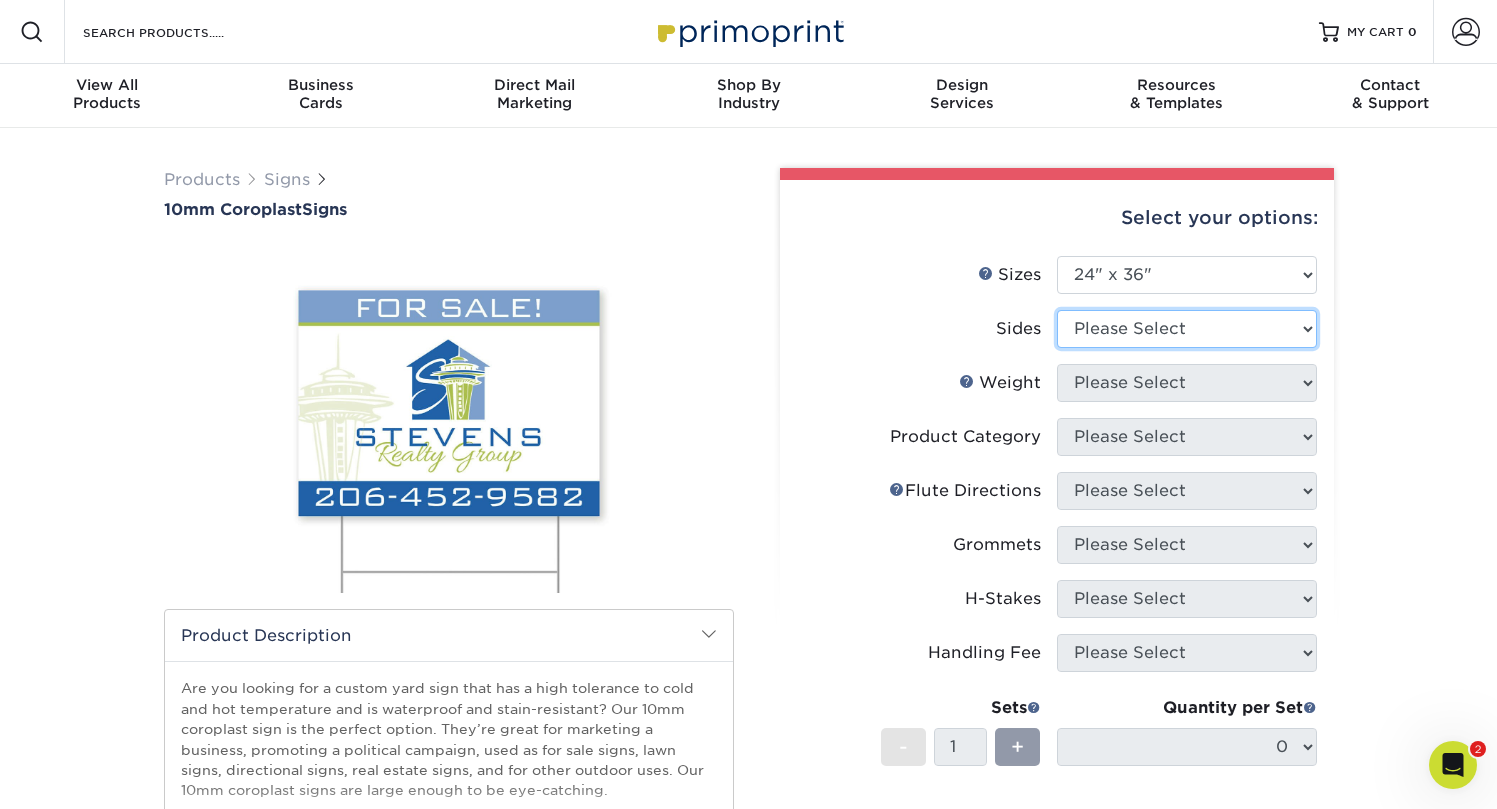 click on "Please Select Print Both Sides Print Front Only" at bounding box center [1187, 329] 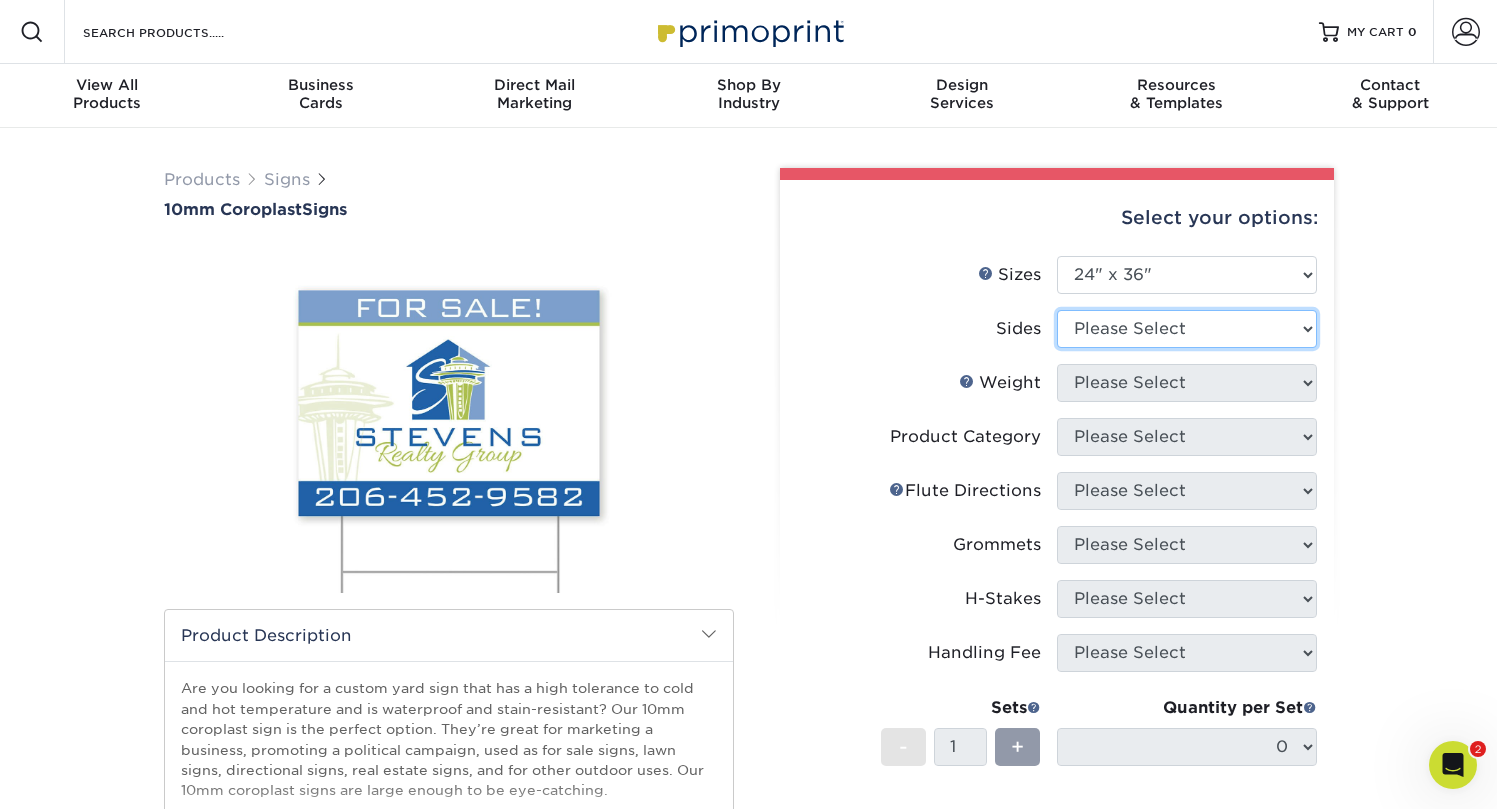 select on "32d3c223-f82c-492b-b915-ba065a00862f" 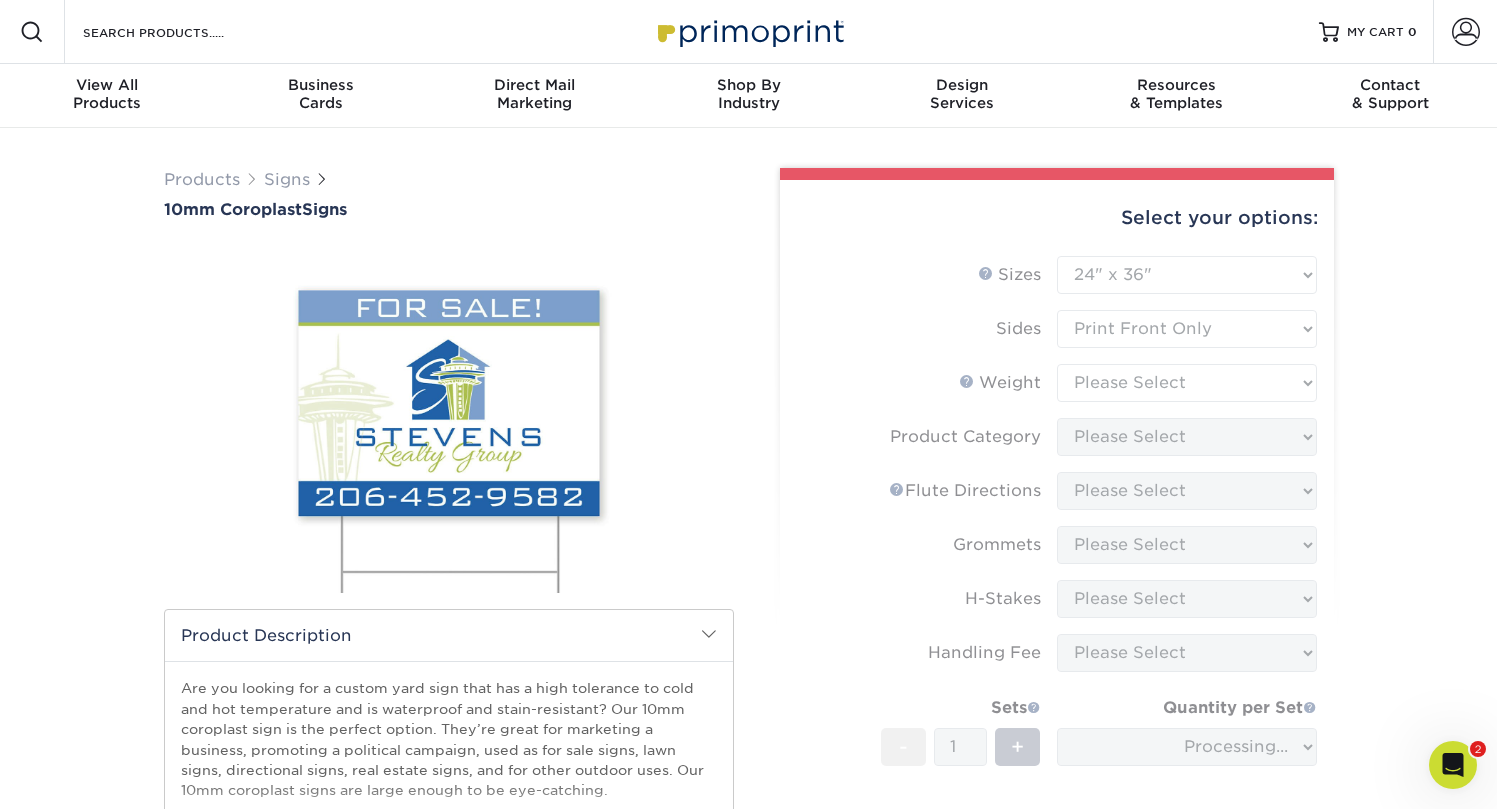 click on "Sizes Help Sizes
Please Select
6" x 12"
10" x 10" 12" x 18" 18" x 24" 24" x 24" 24" x 36" Sides 10CORO -" at bounding box center (1057, 588) 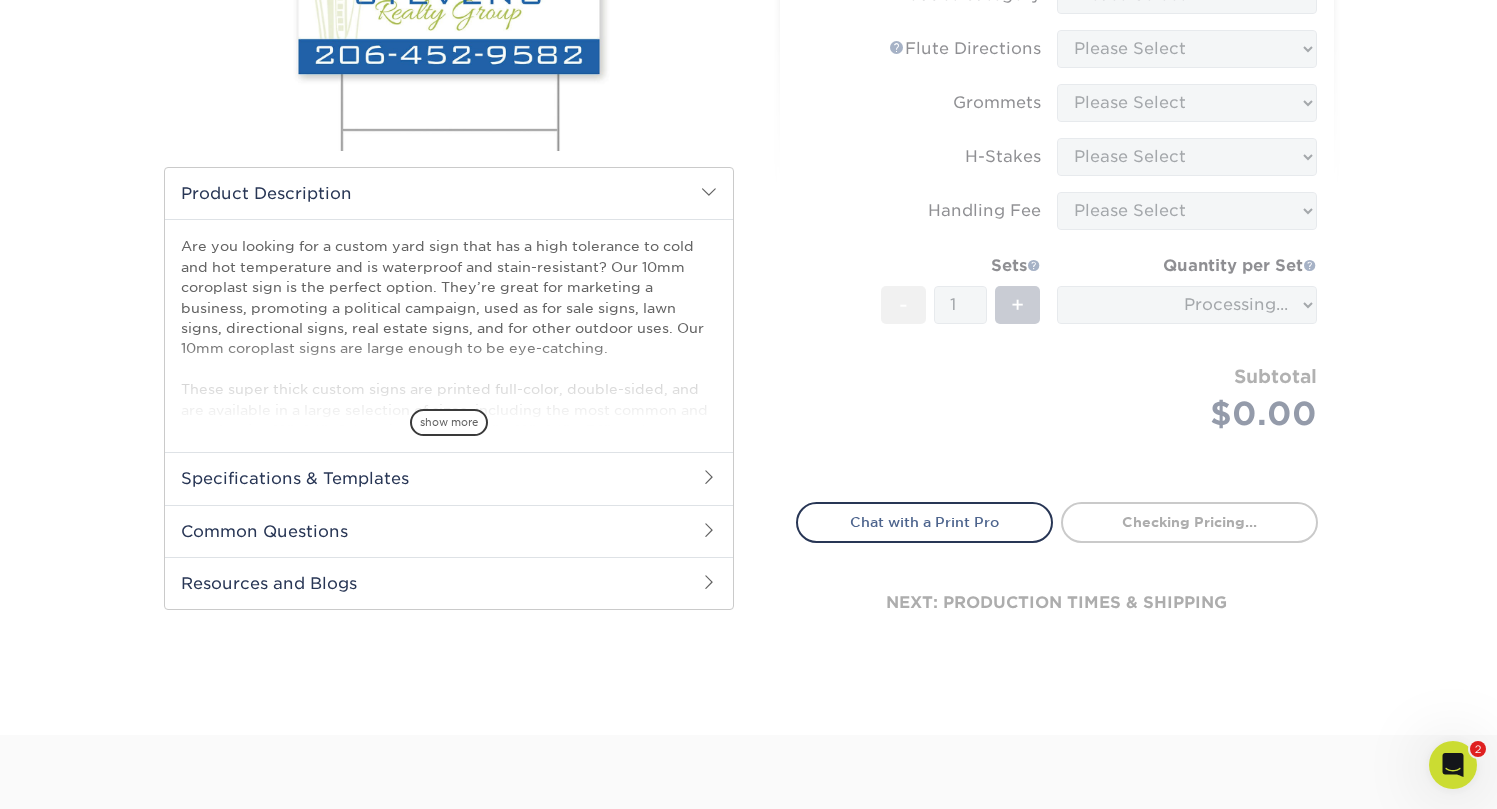 scroll, scrollTop: 0, scrollLeft: 0, axis: both 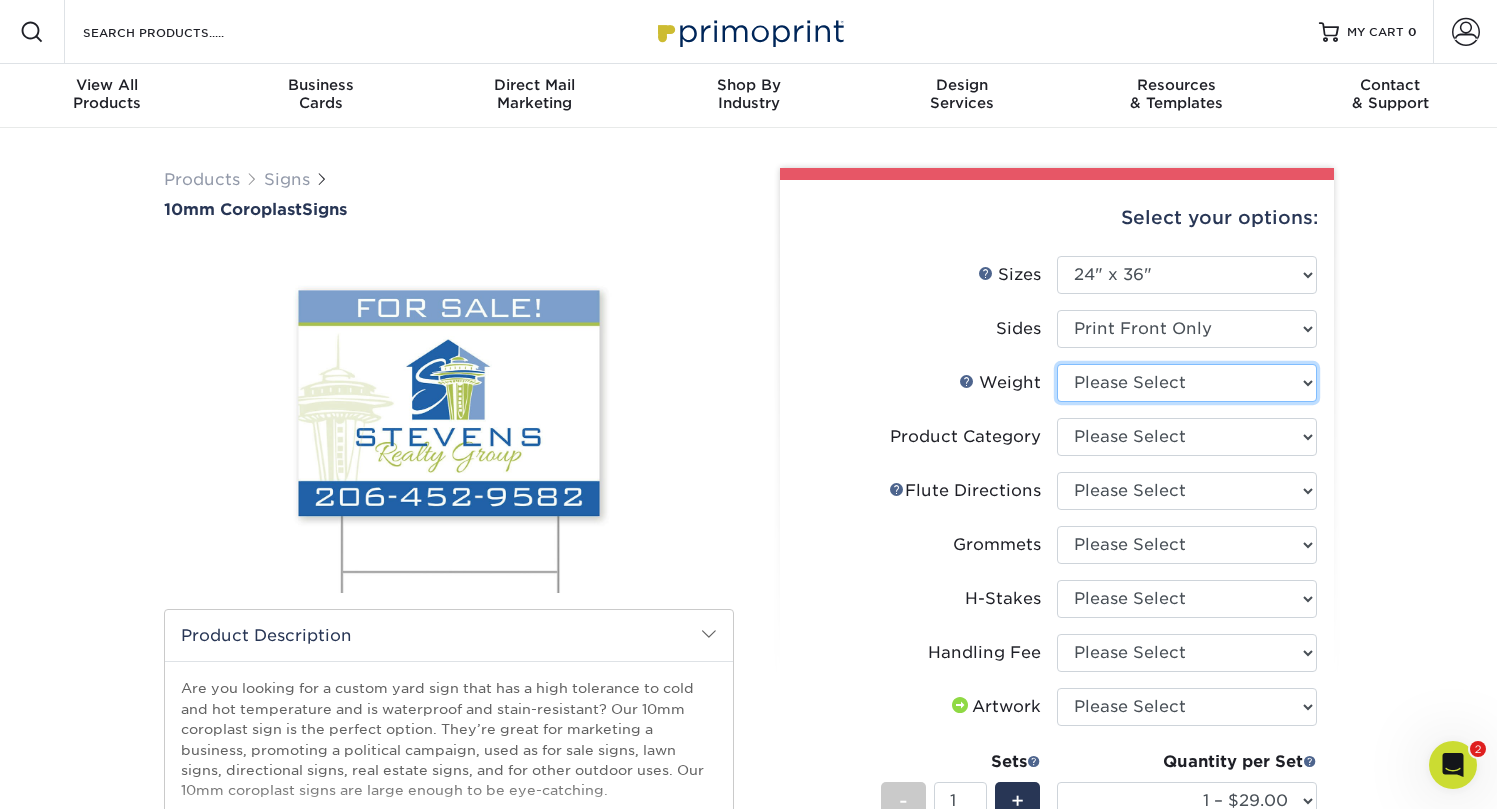 click on "Please Select 10CORO" at bounding box center [1187, 383] 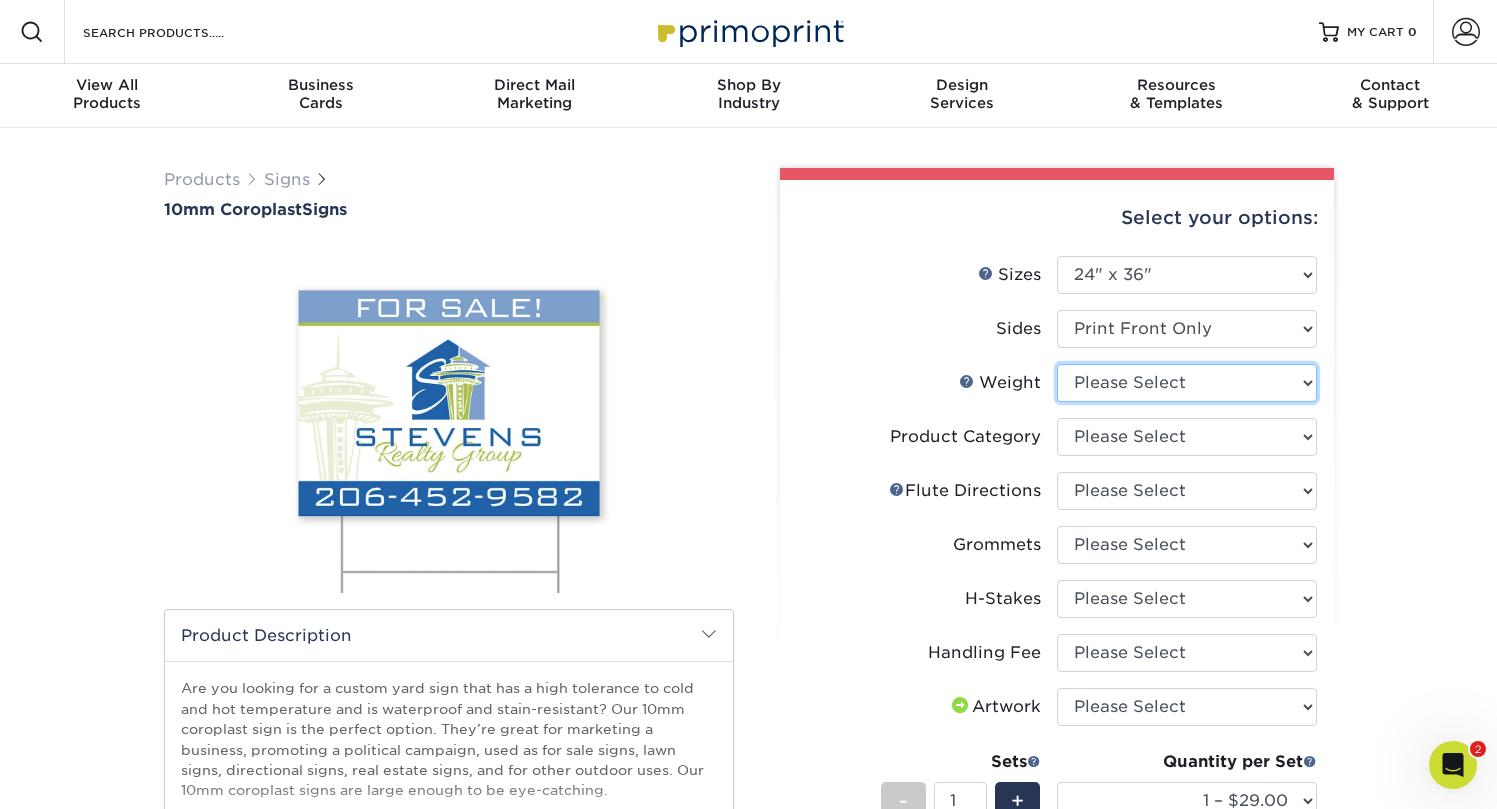 select on "10CORO" 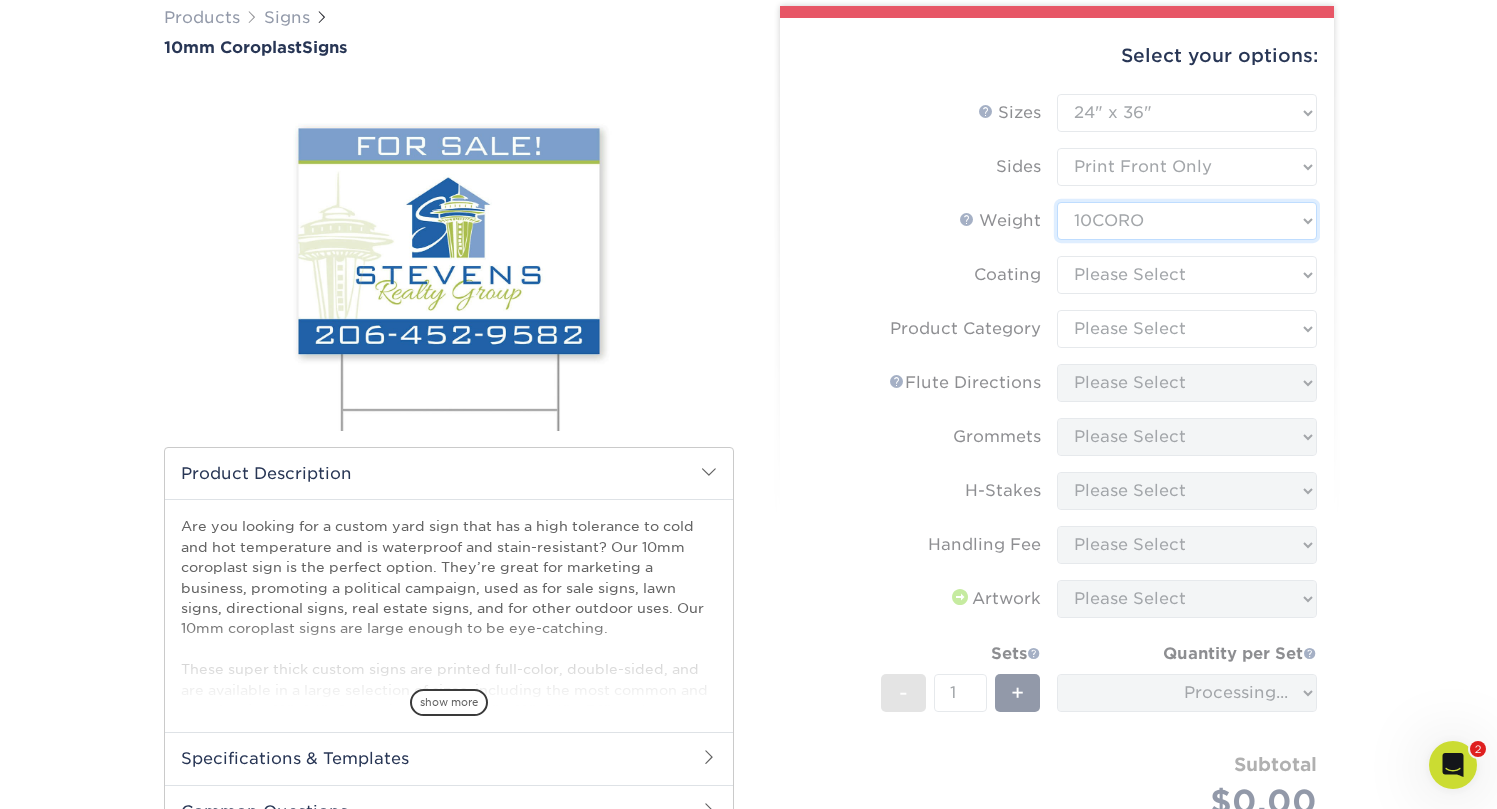scroll, scrollTop: 79, scrollLeft: 0, axis: vertical 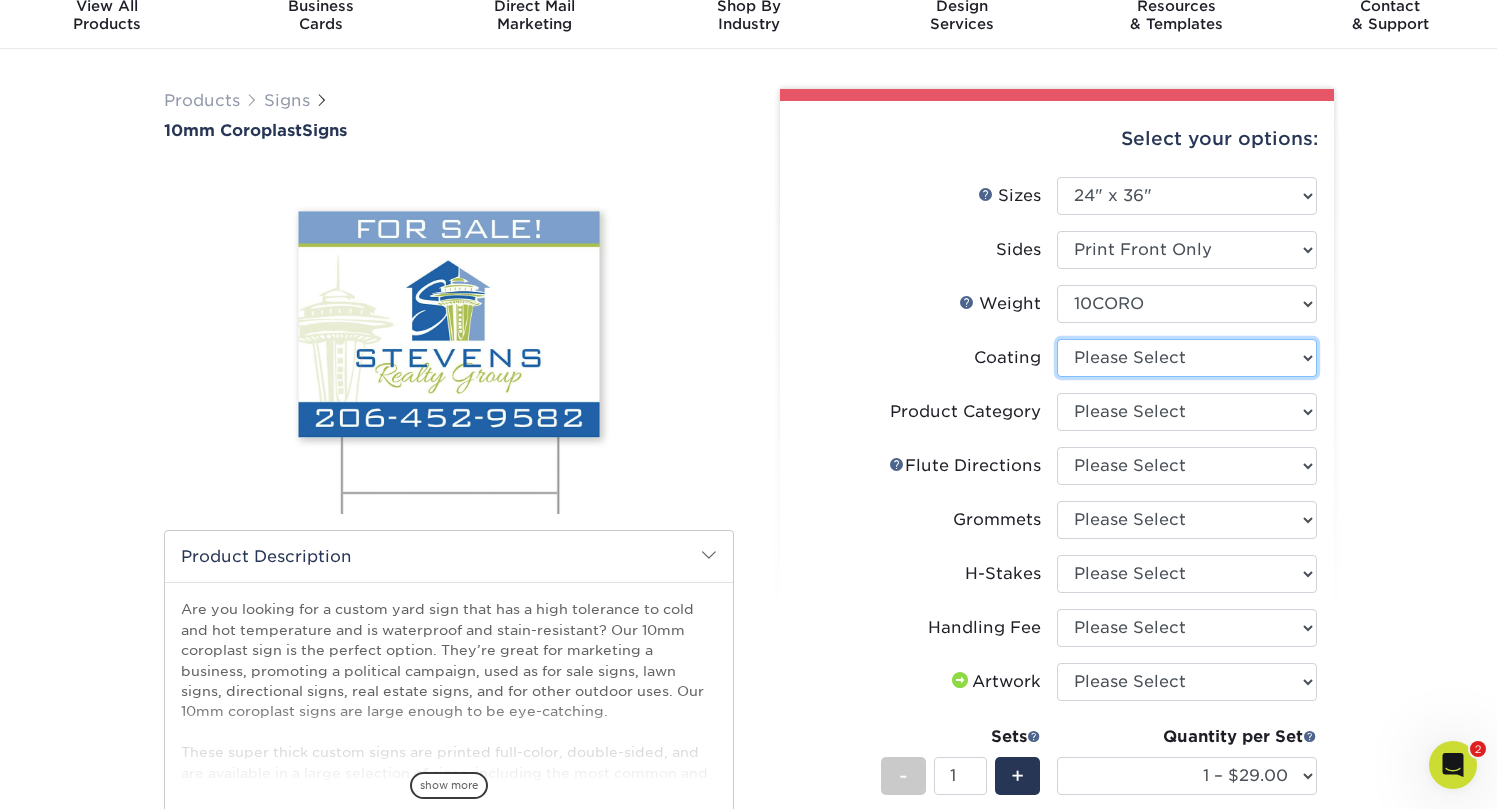click at bounding box center [1187, 358] 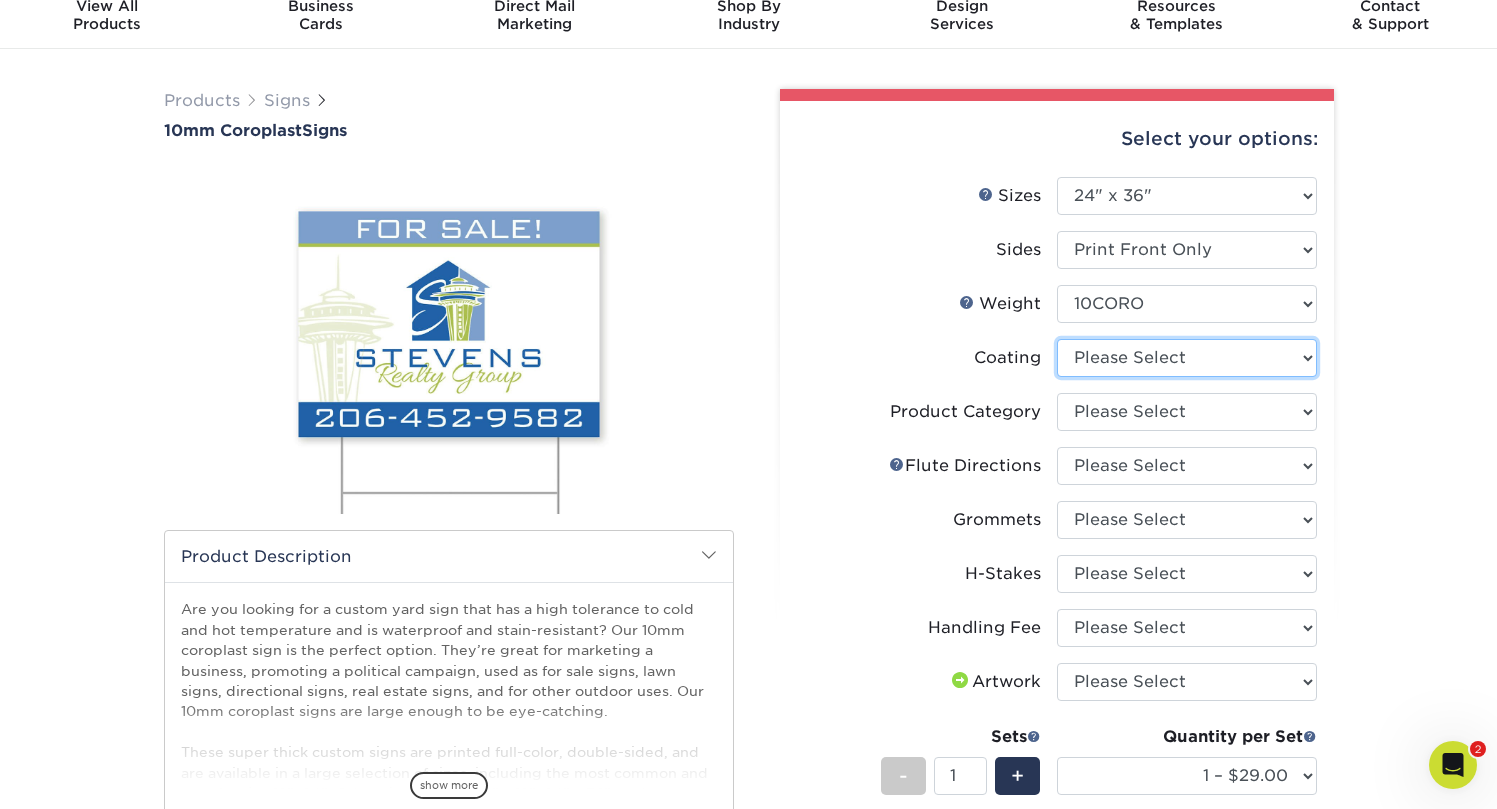 select on "3e7618de-abca-4bda-9f97-8b9129e913d8" 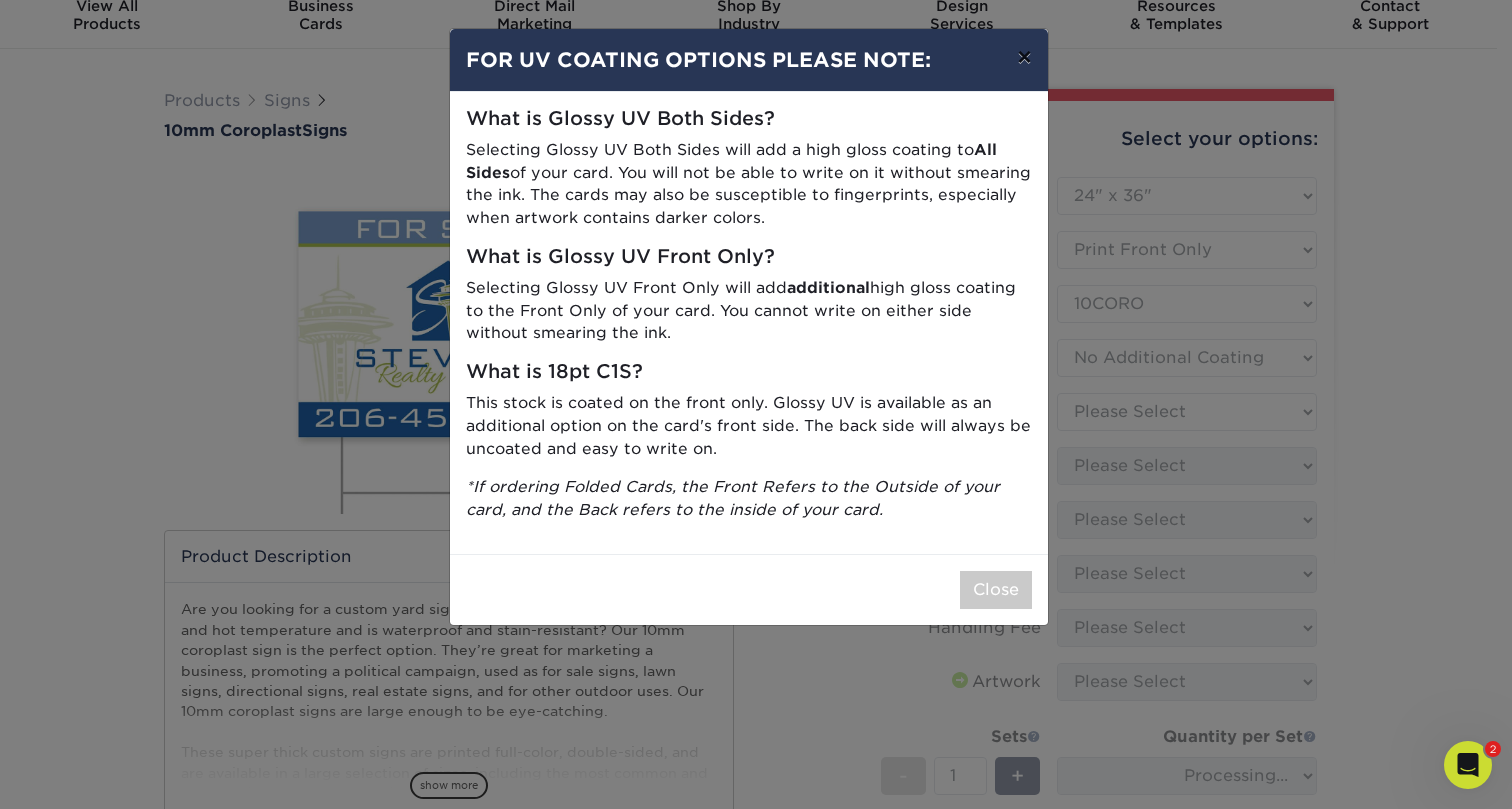 click on "×" at bounding box center [1024, 57] 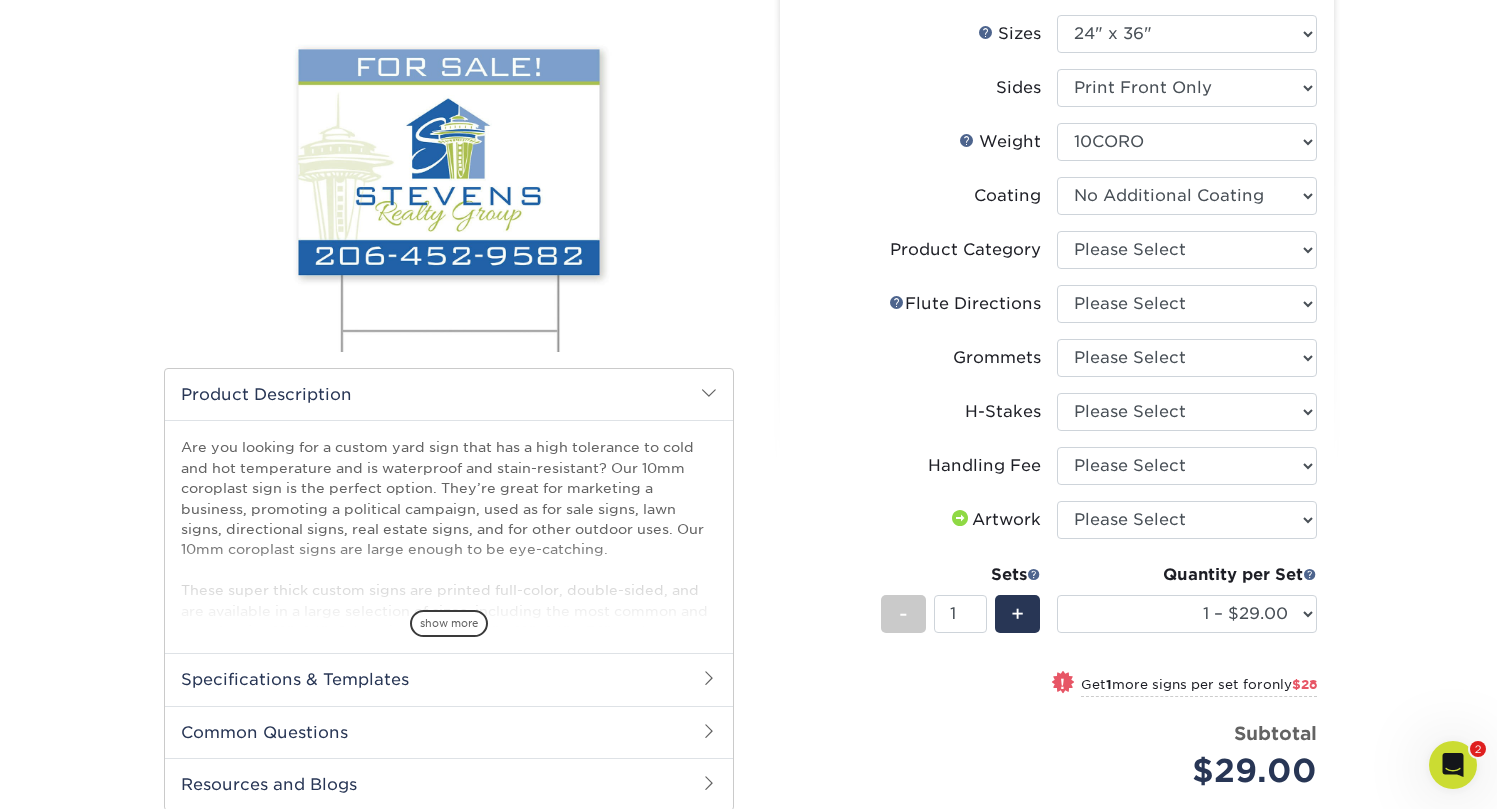 scroll, scrollTop: 233, scrollLeft: 0, axis: vertical 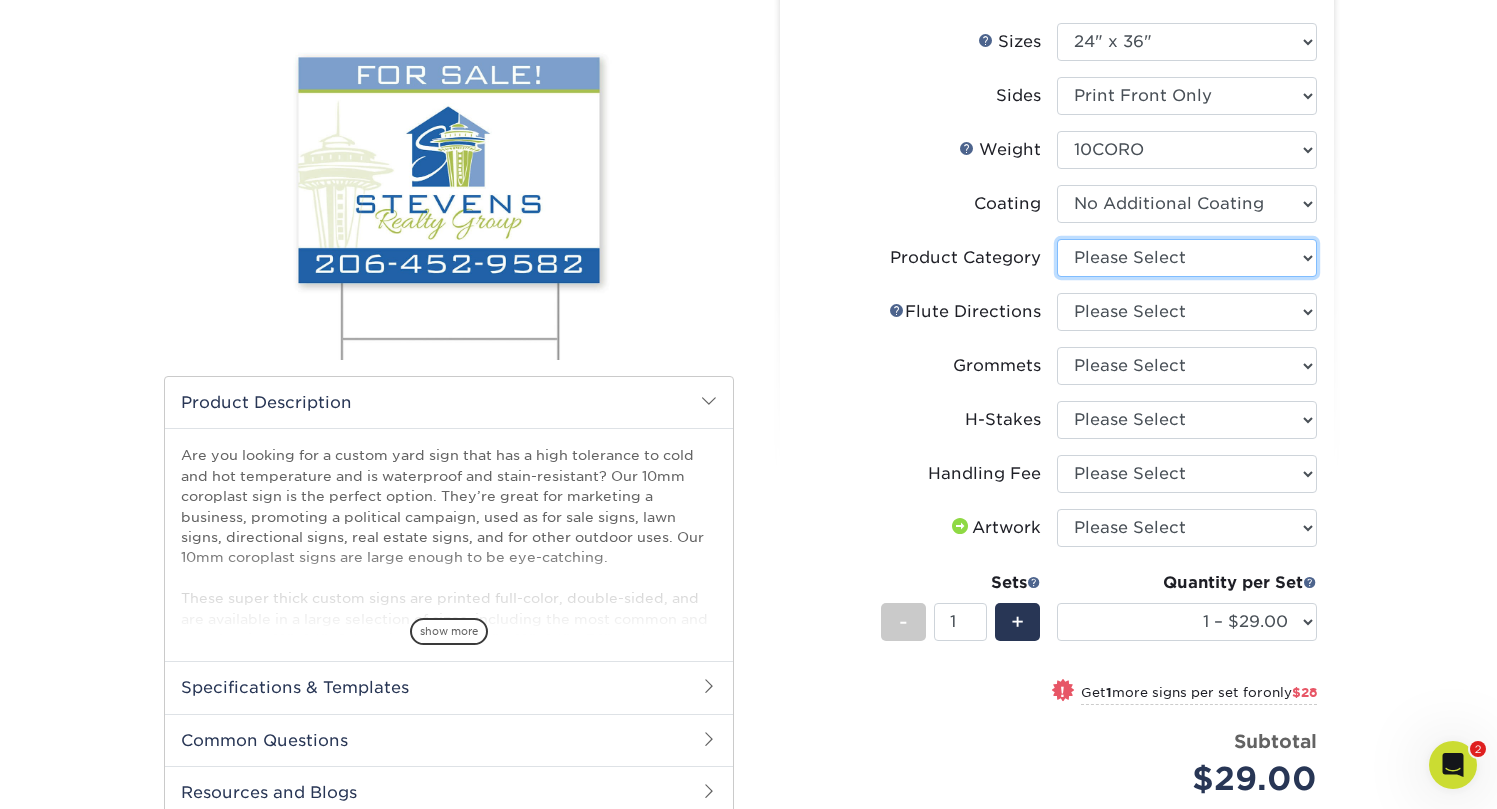 click on "Please Select Coroplast Signs" at bounding box center [1187, 258] 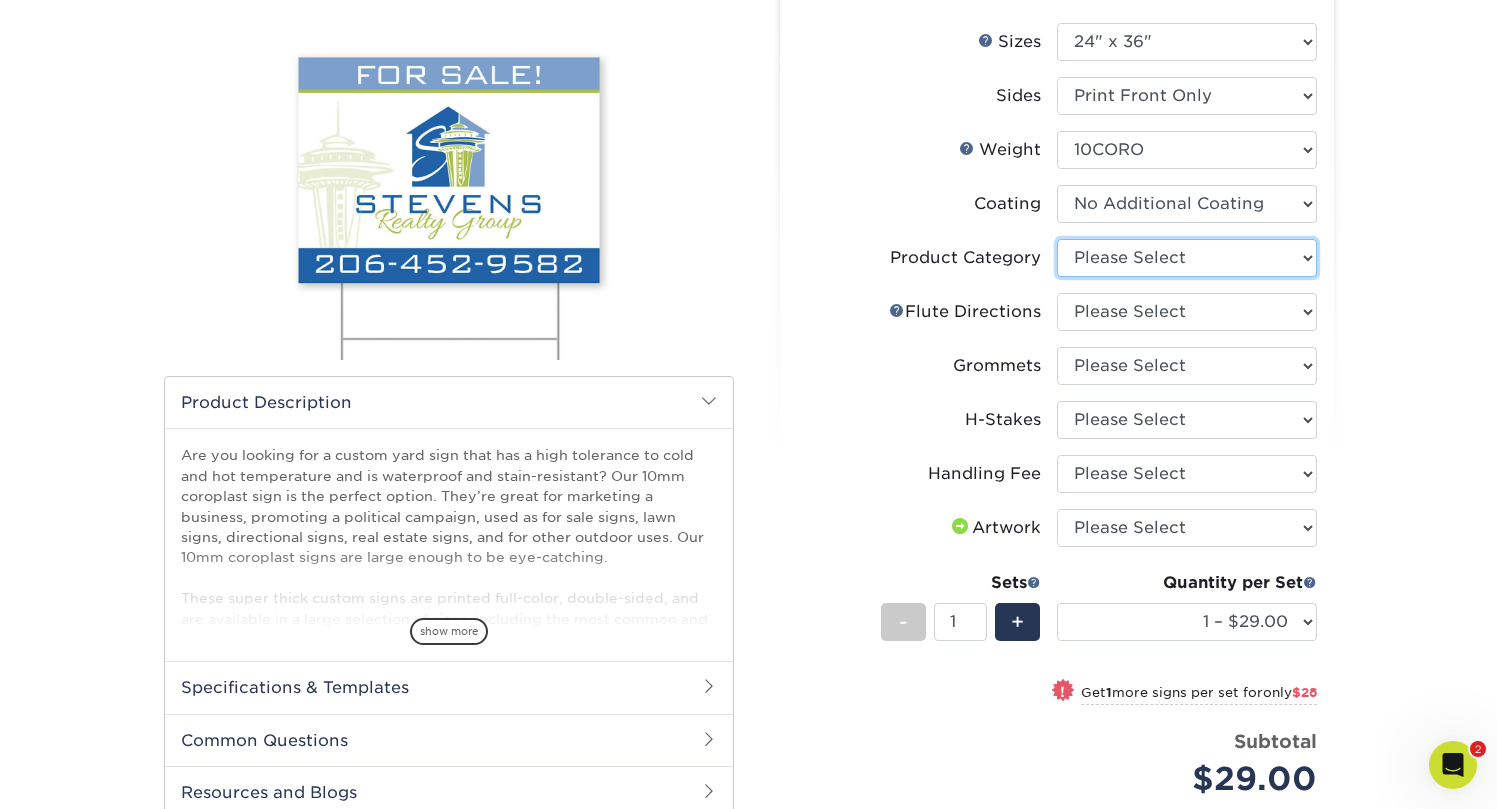 select on "b3582ed5-6912-492c-8440-2cc51afdb8e1" 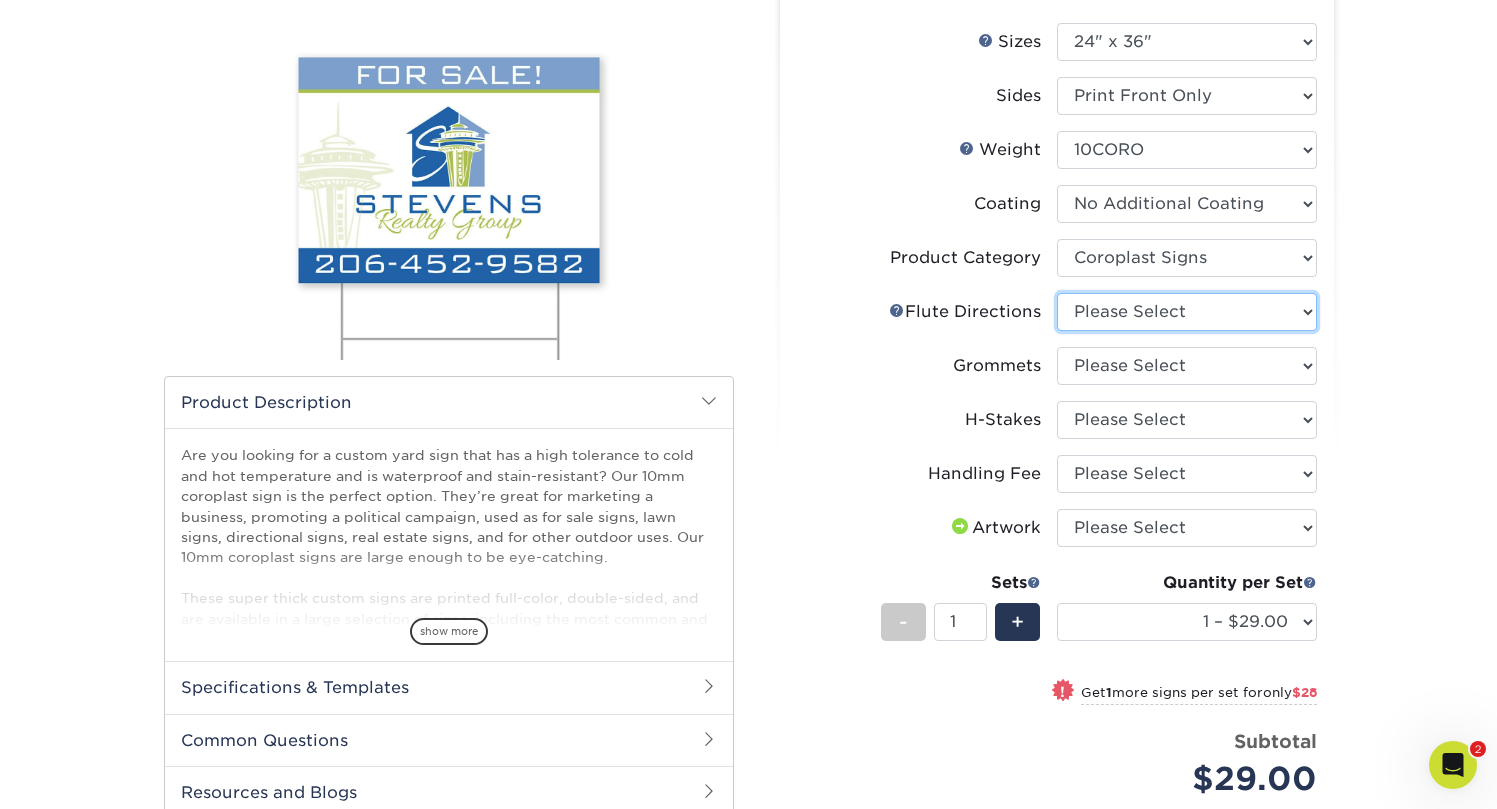 click on "Please Select Flute Direction (Horizontal) Flute Direction (Vertical)" at bounding box center [1187, 312] 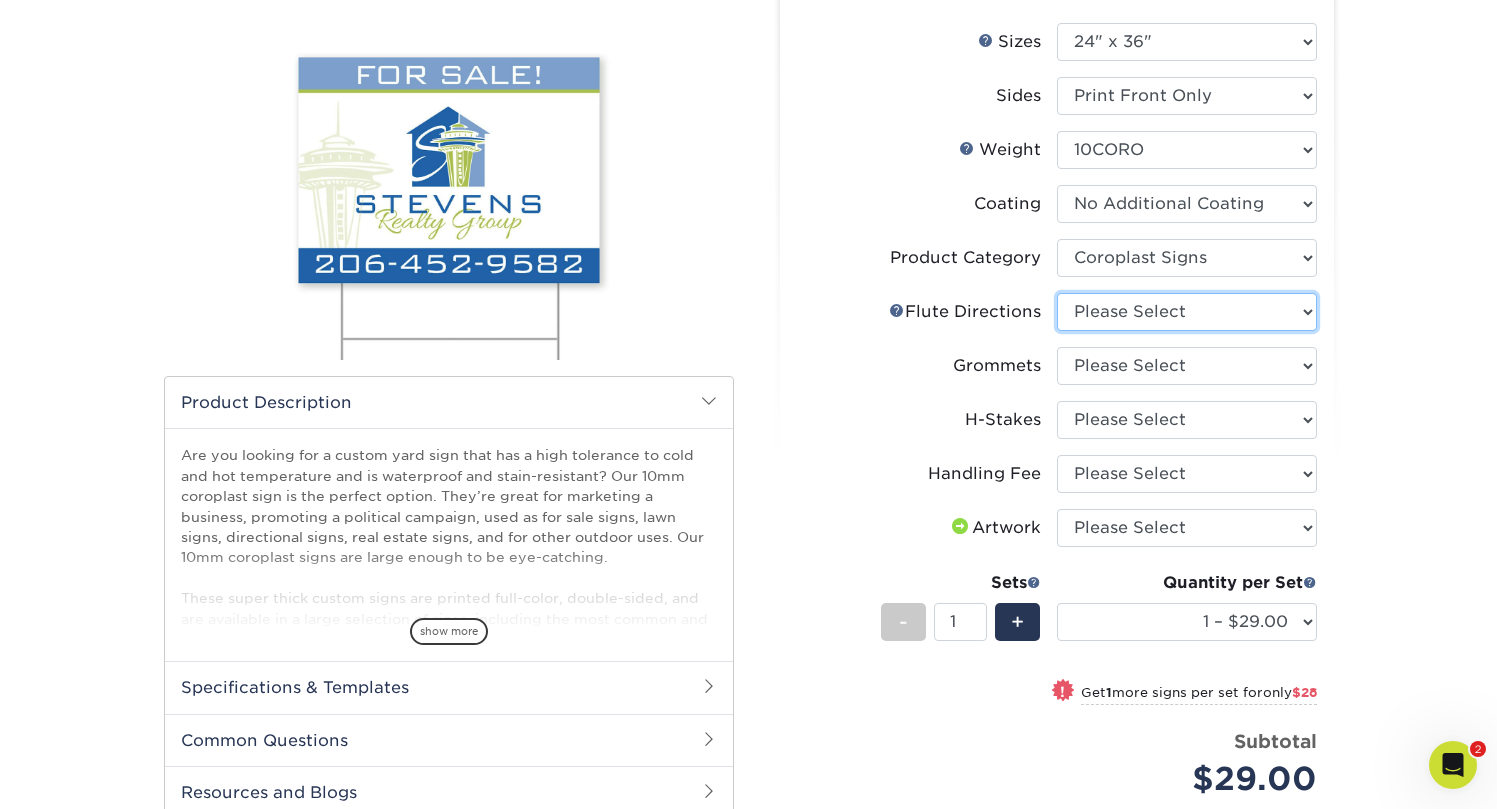 select on "64642d5c-3ca5-48ab-b753-ddfa02991dab" 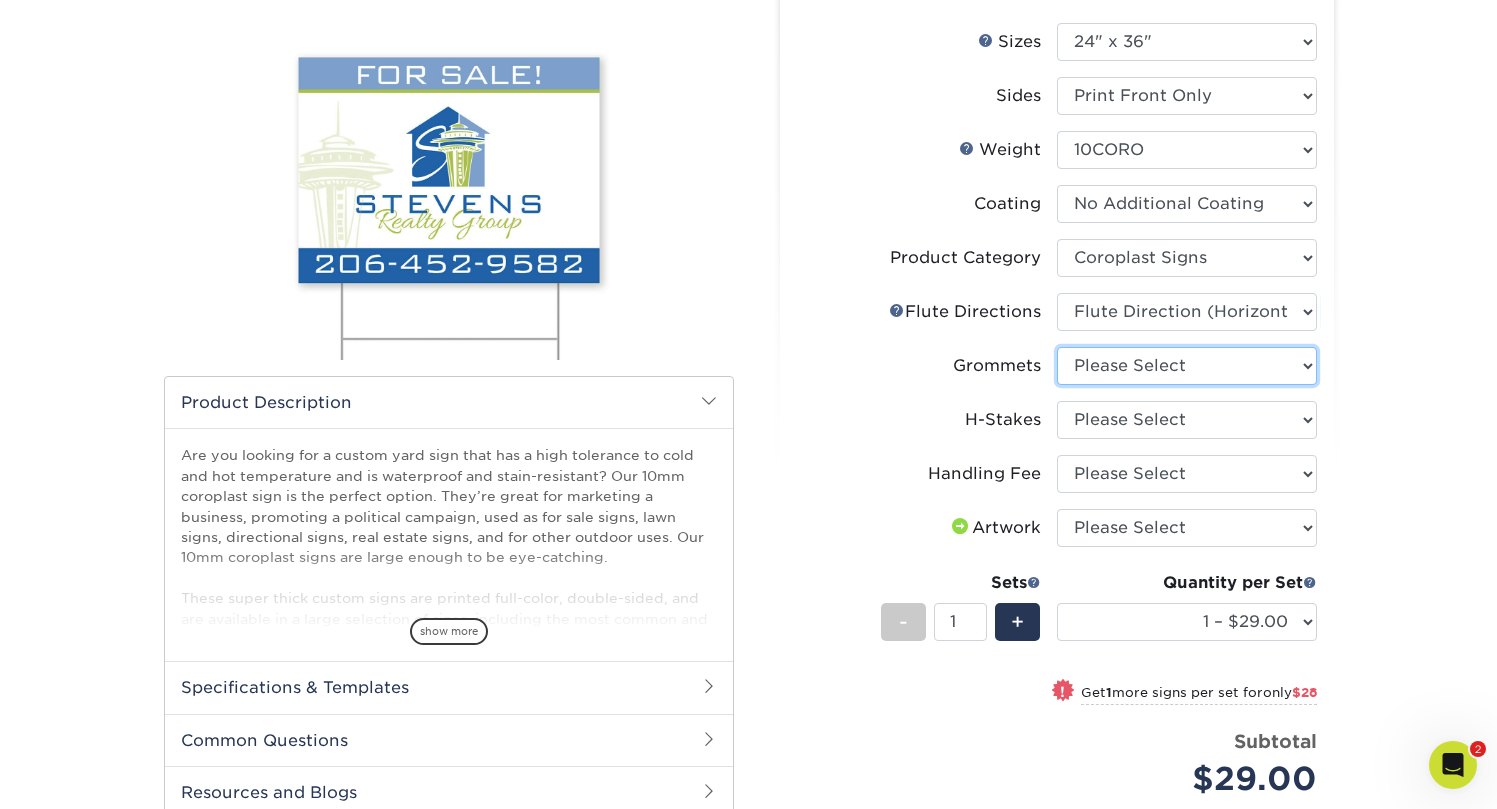 click on "Please Select No Grommets Yes, Grommet All 4 Corners Yes, Grommets Top Corners Only" at bounding box center (1187, 366) 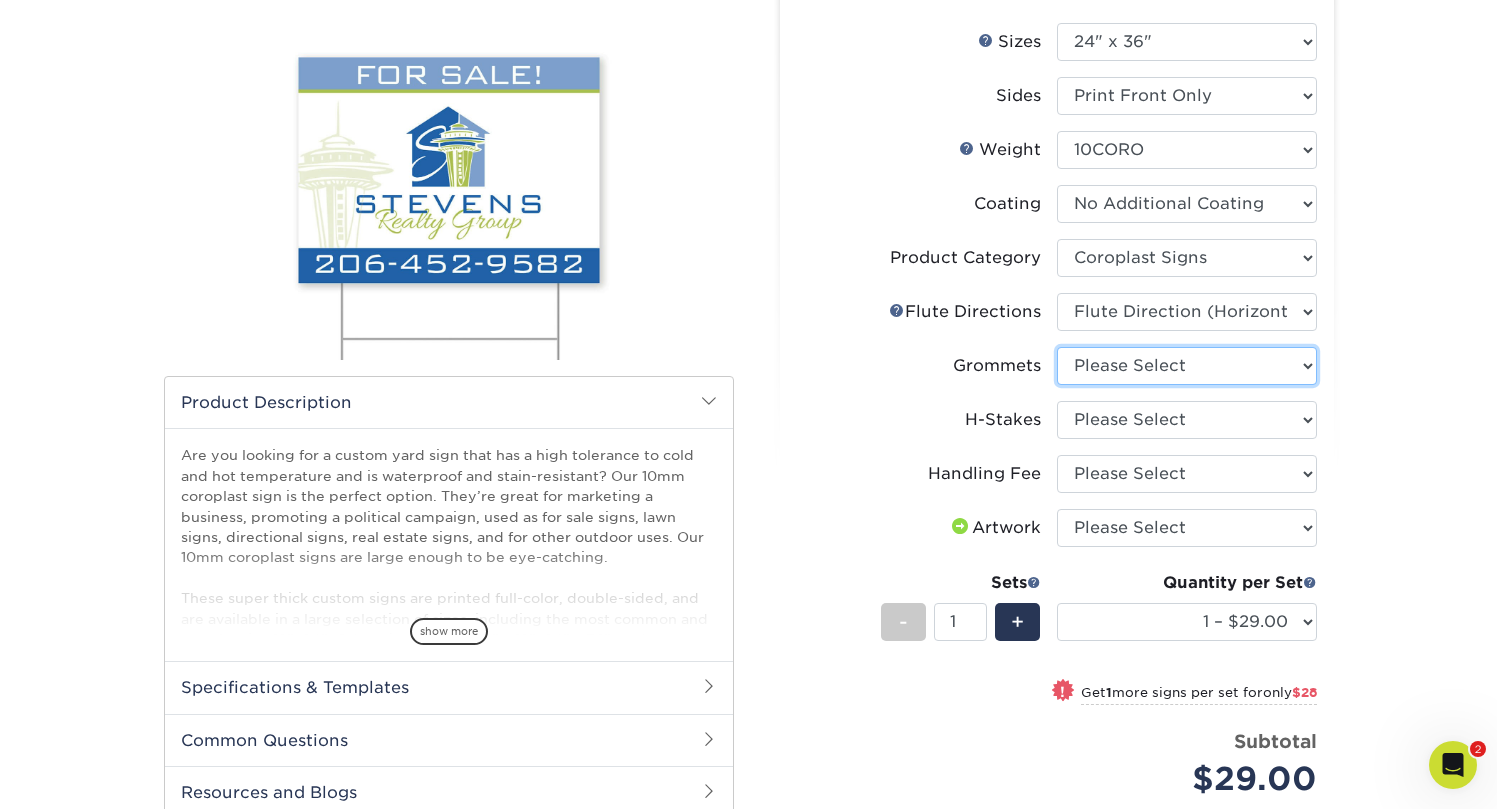 select on "90d329df-db80-4206-b821-ff9d3f363977" 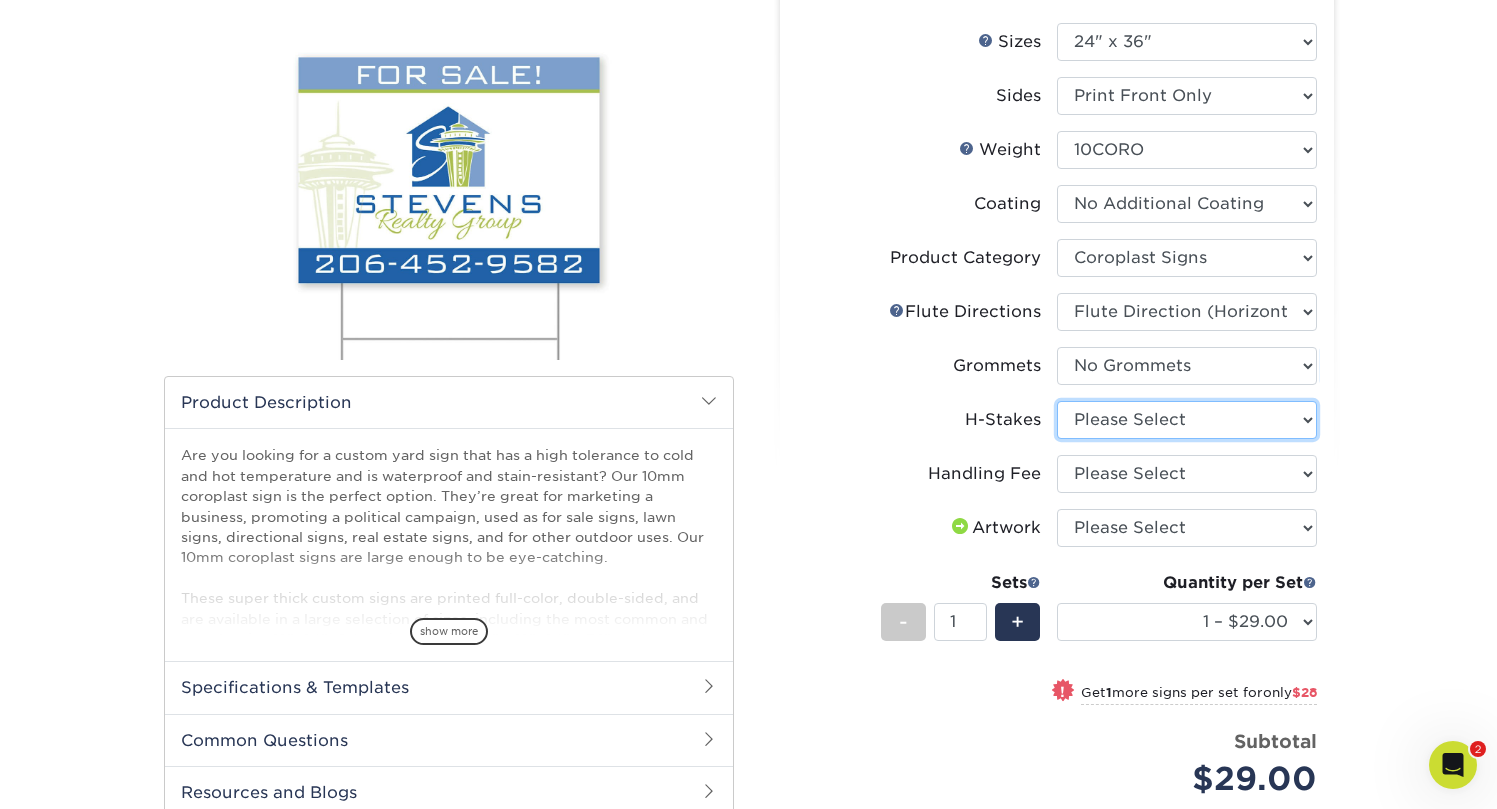 click on "Please Select No H-Stakes Yes H-Stakes (Heavy Duty)" at bounding box center [1187, 420] 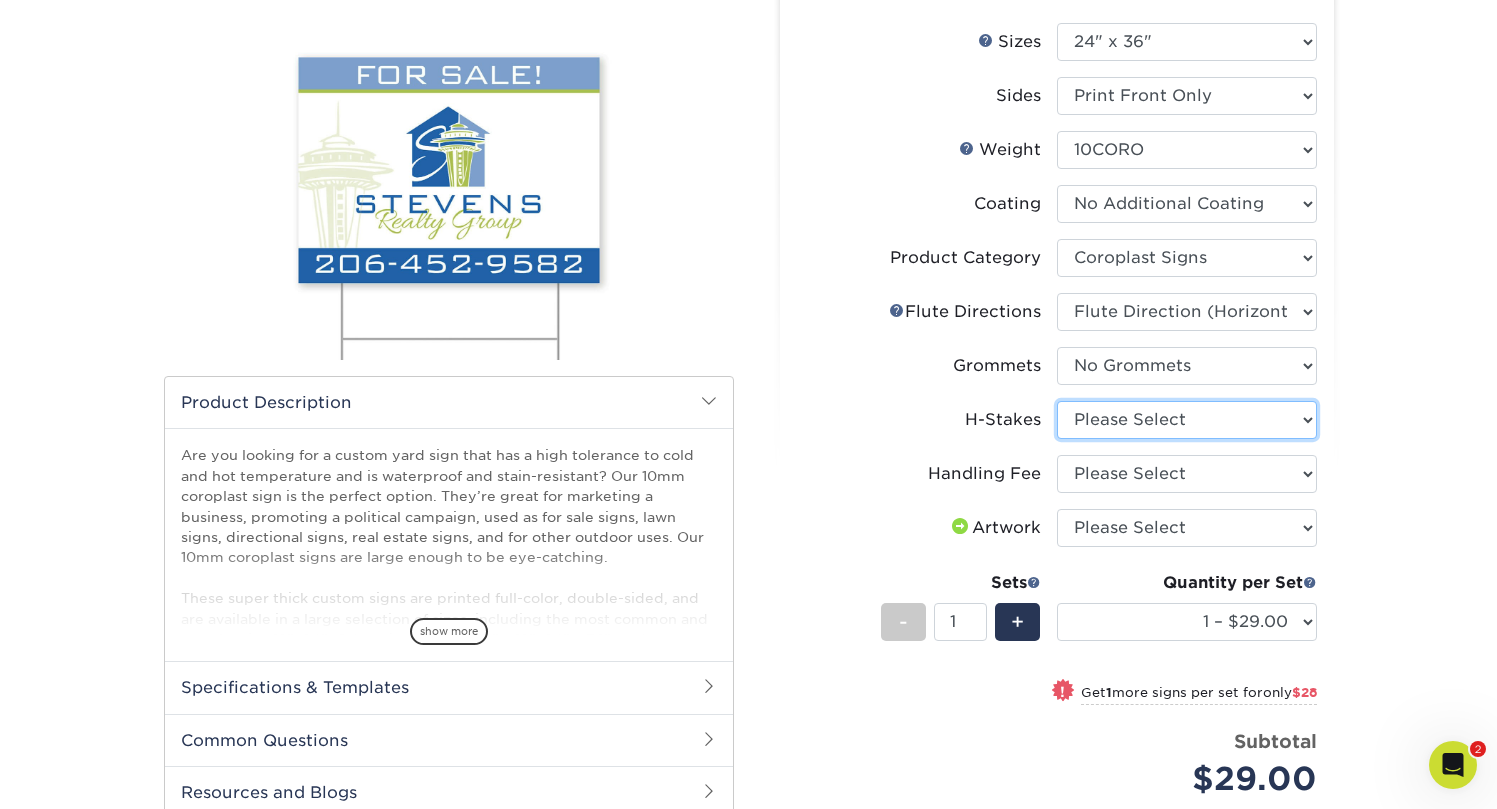 select on "aec992a9-897e-40ed-b45c-8ce74849ba63" 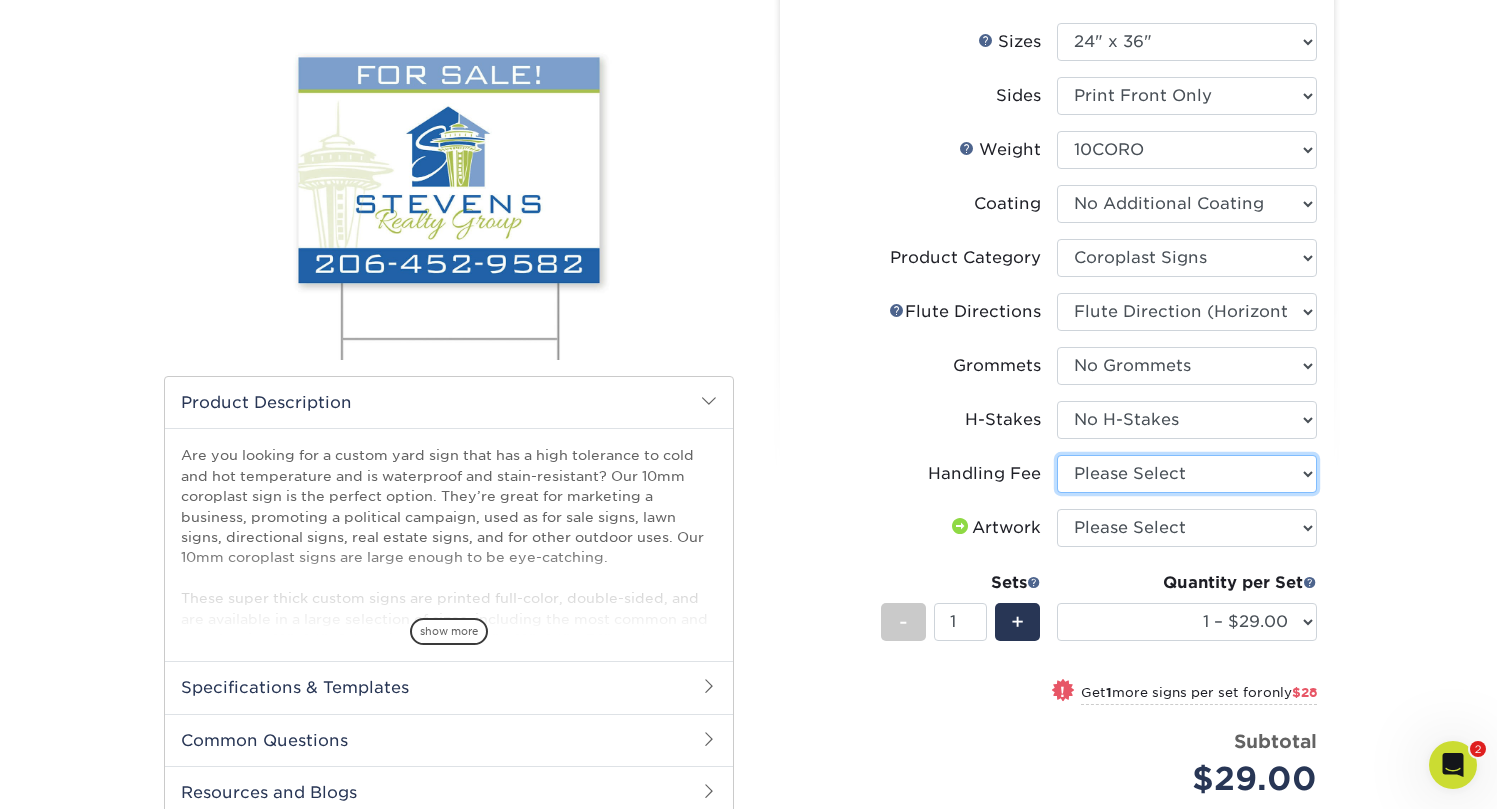 click on "Please Select Handling Fee" at bounding box center (1187, 474) 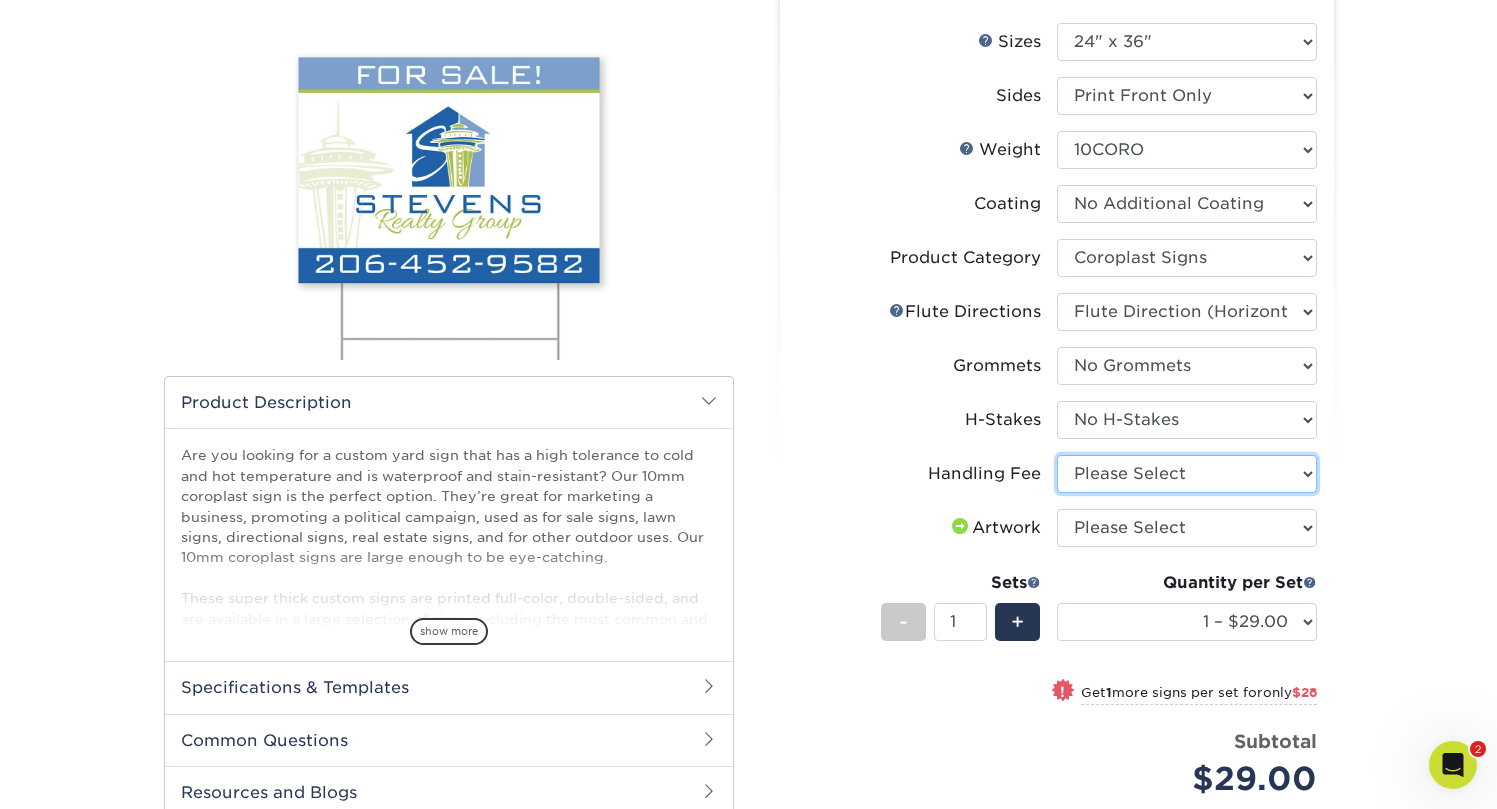 select on "ab74c079-444c-4260-ae6a-e09bdee8073c" 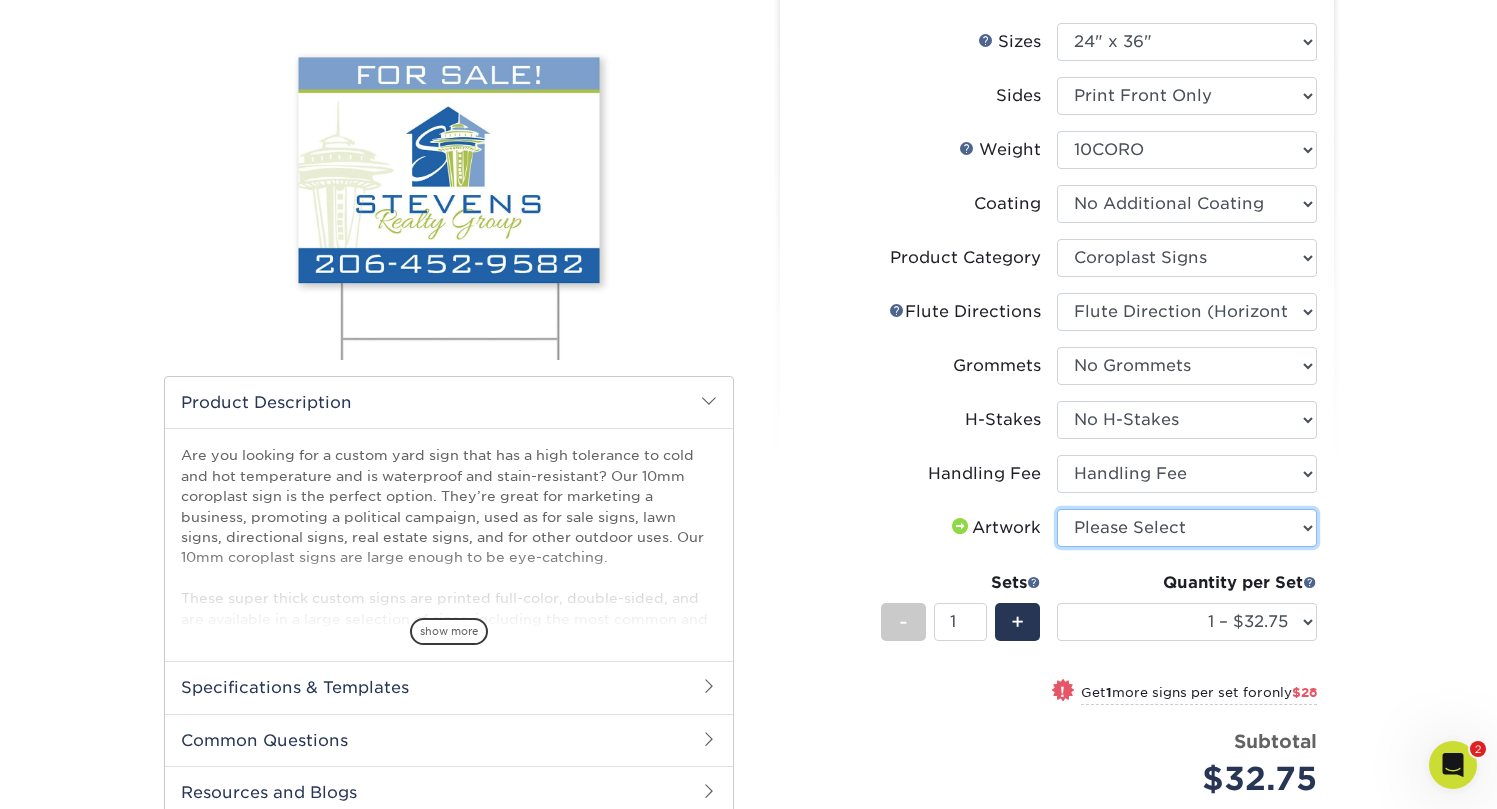 click on "Please Select I will upload files I need a design - $50" at bounding box center [1187, 528] 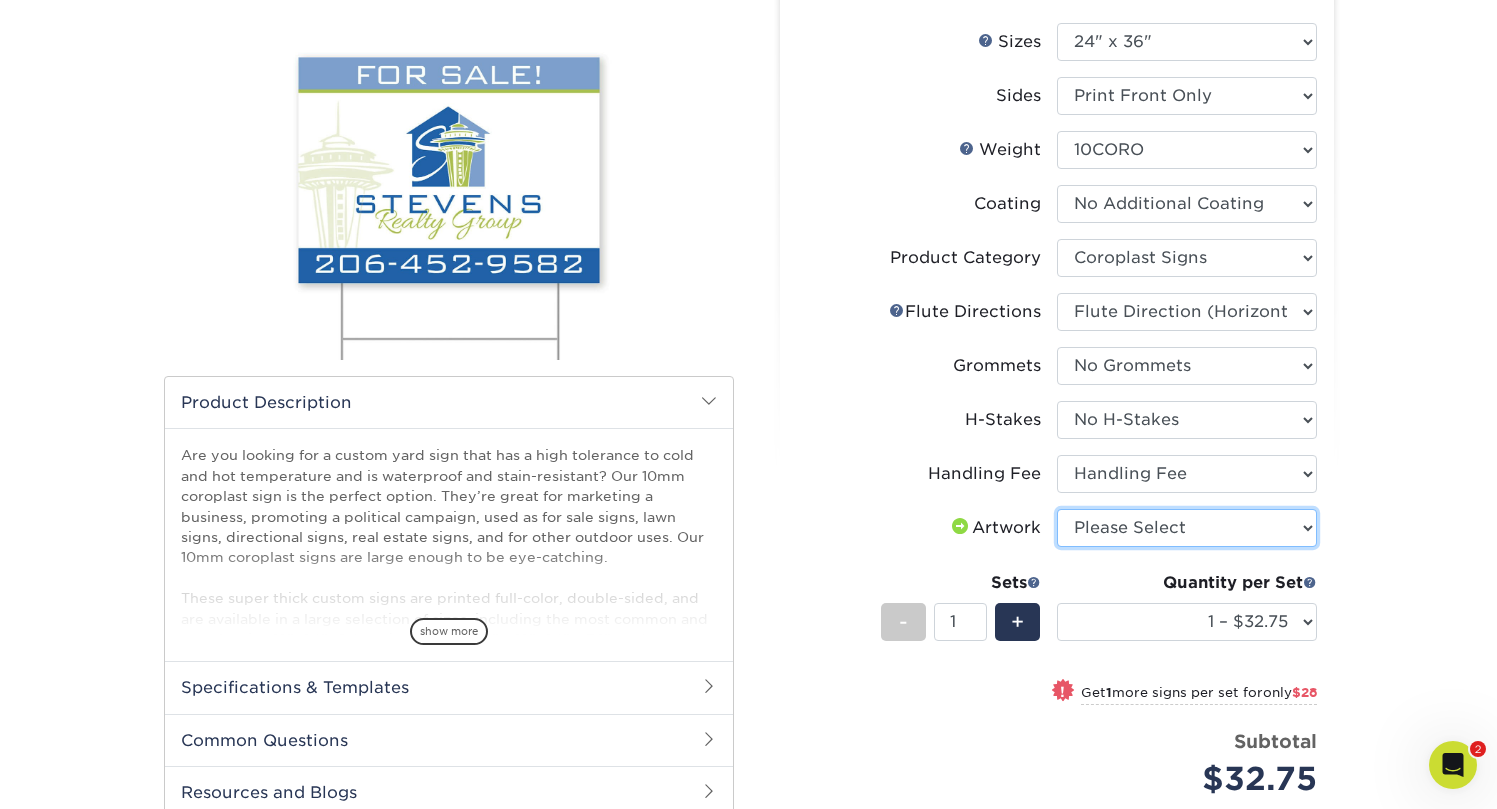 select on "upload" 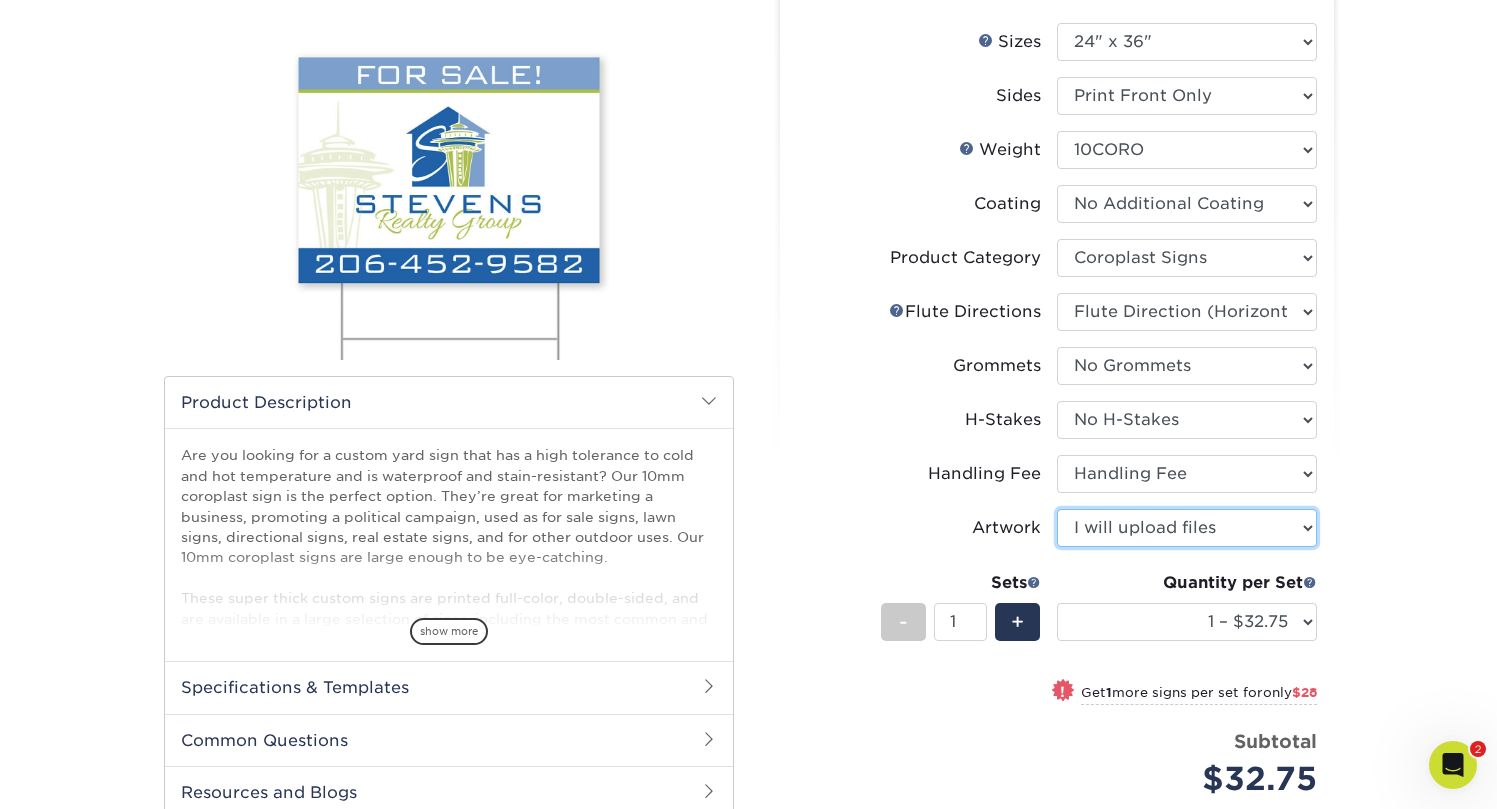 scroll, scrollTop: 421, scrollLeft: 0, axis: vertical 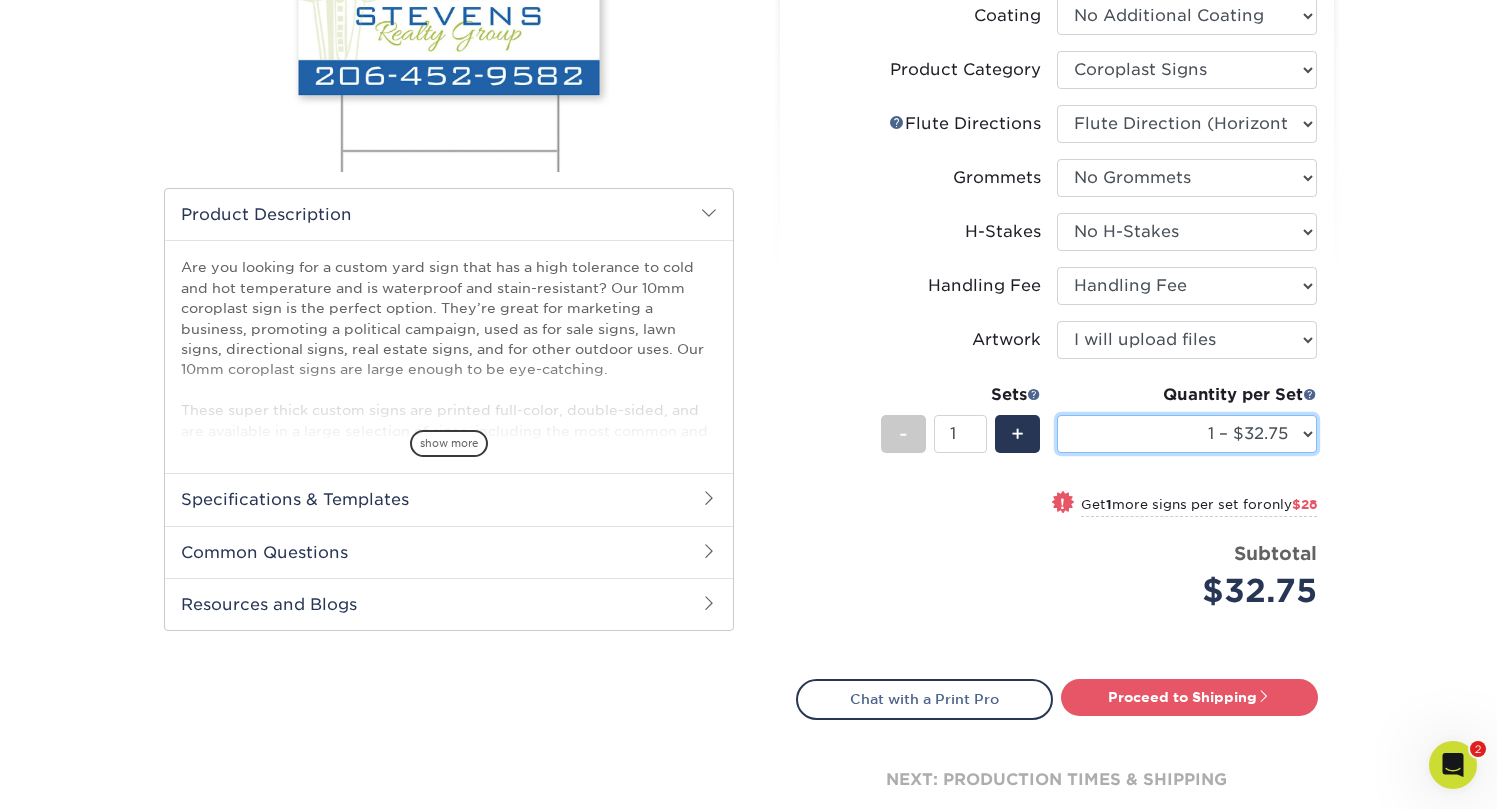 click on "1 – $32.75 2 – $60.75 3 – $89.75 4 – $114.00 5 – $142.00 6 – $171.00 7 – $199.00 8 – $227.00 9 – $256.00 10 – $284.00 11 – $313.00 12 – $341.00 13 – $369.00 14 – $398.00 15 – $426.00 16 – $454.00 17 – $483.00 18 – $511.00 19 – $539.00 20 – $568.00 21 – $596.00 22 – $625.00 23 – $653.00 24 – $681.00 25 – $710.00 50 – $1277.00 75 – $1809.00 100 – $2411.00 150 – $3617.00" at bounding box center (1187, 434) 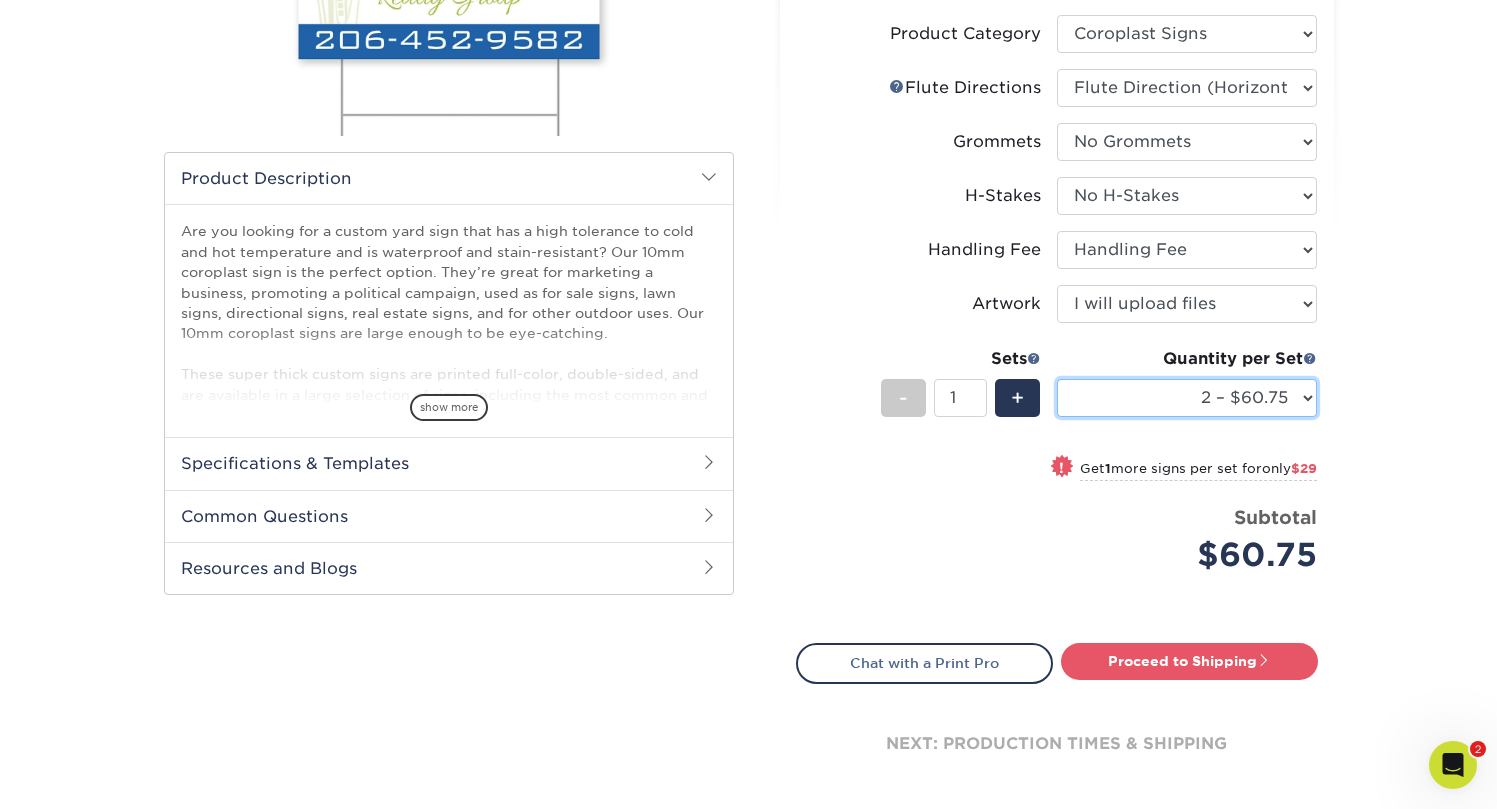 scroll, scrollTop: 461, scrollLeft: 0, axis: vertical 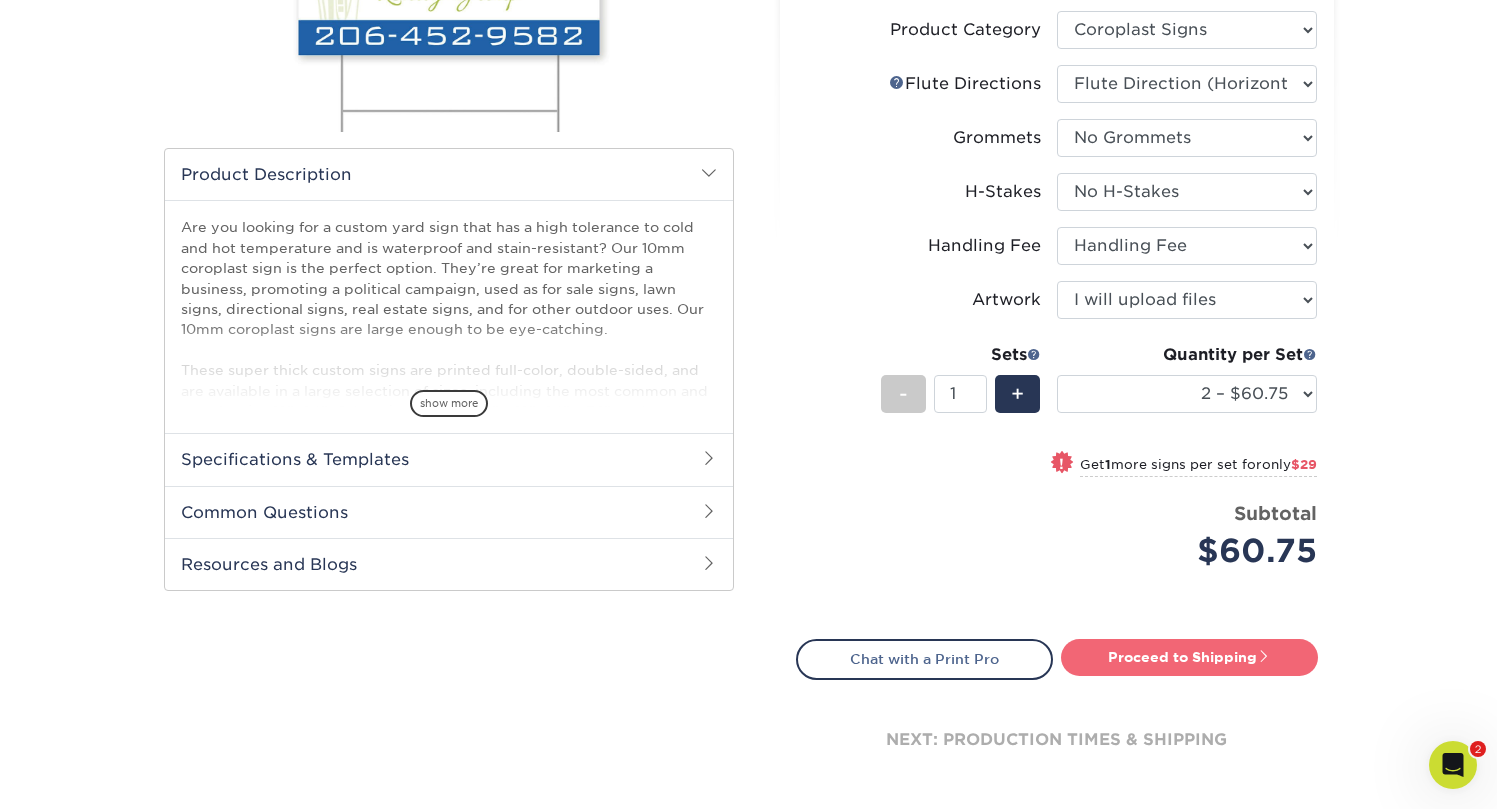 click on "Proceed to Shipping" at bounding box center (1189, 657) 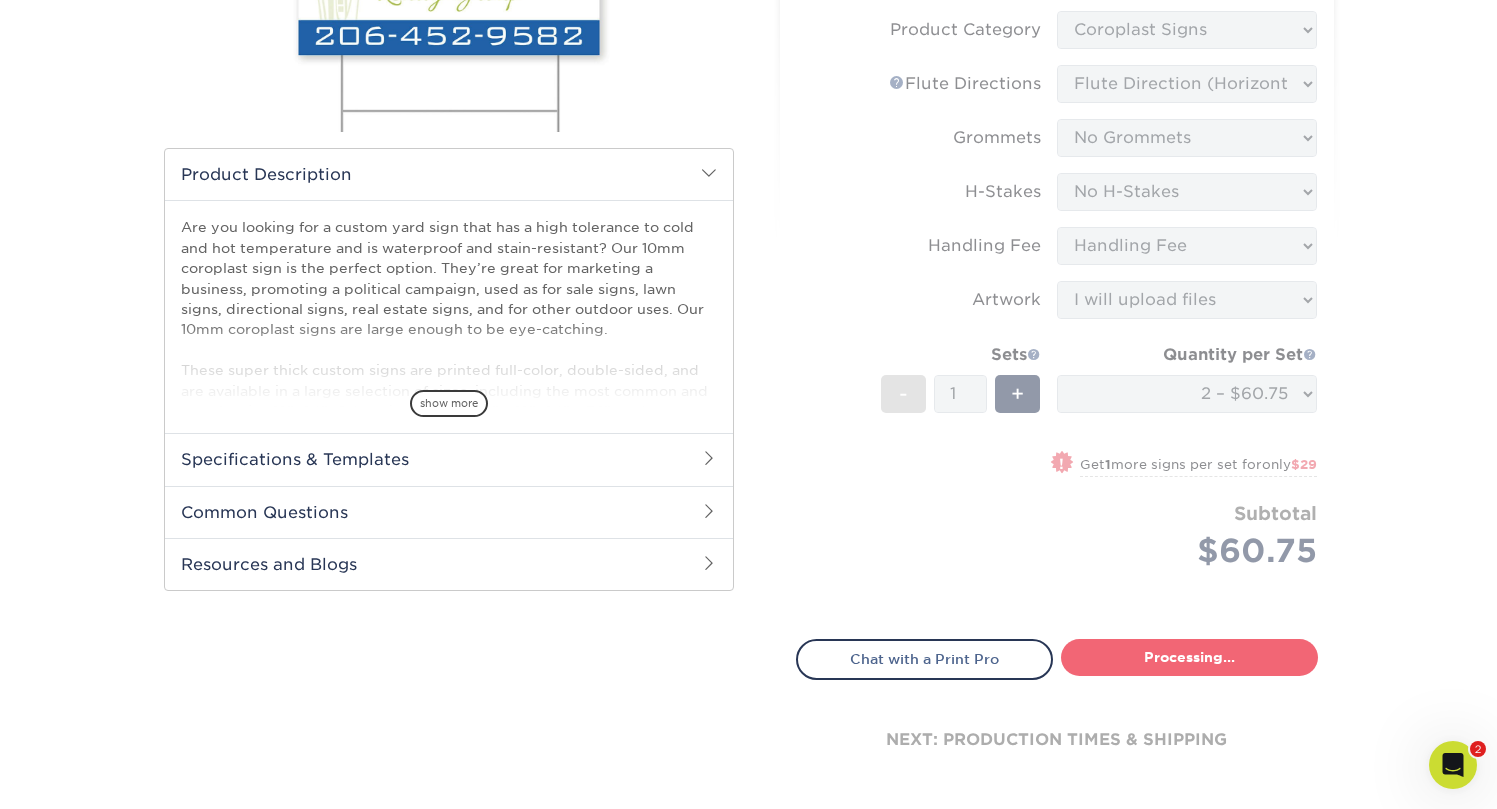 type on "Set 1" 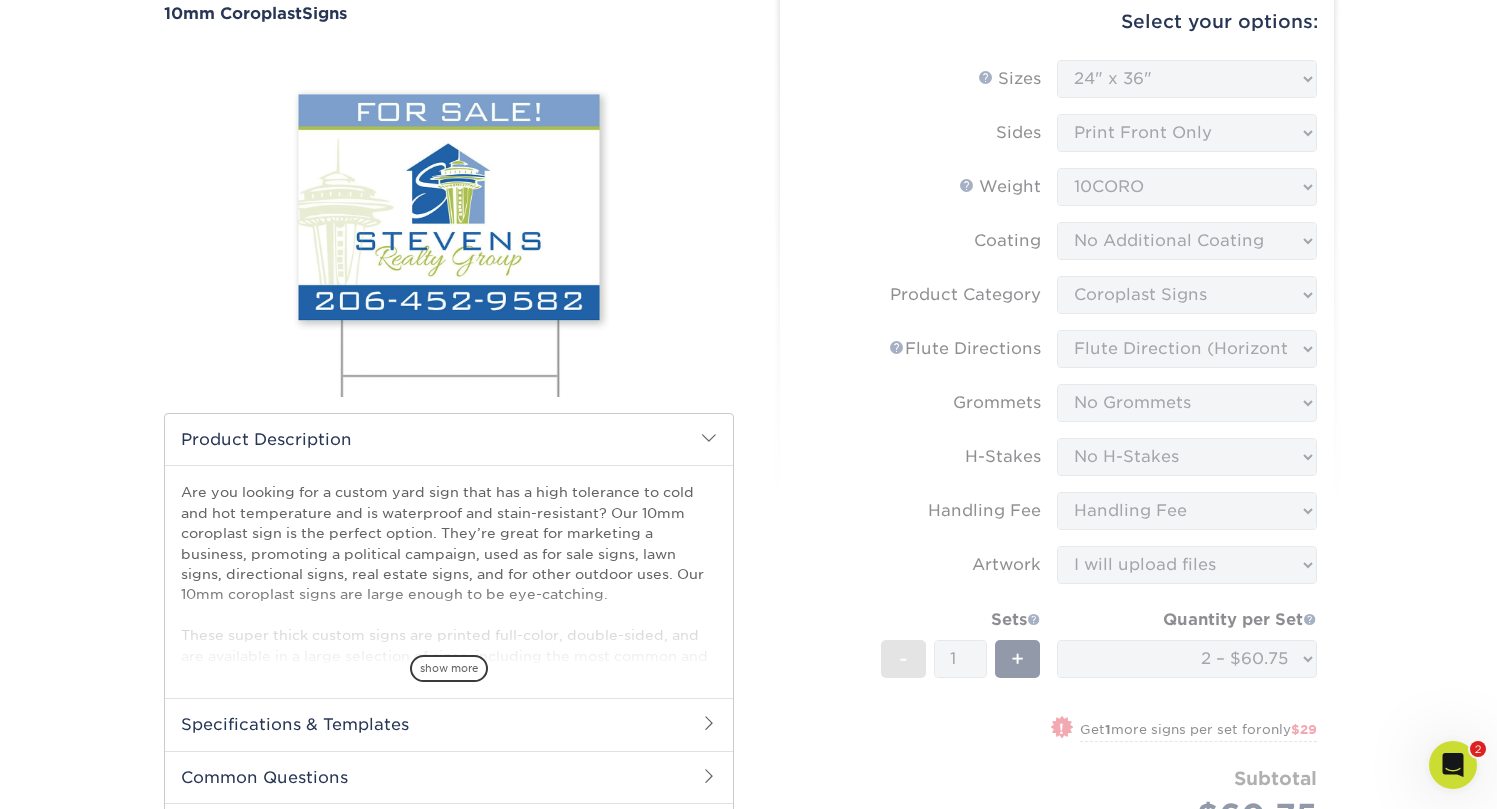 select on "b6495be6-9a27-4d97-b75e-668b0ff39a7d" 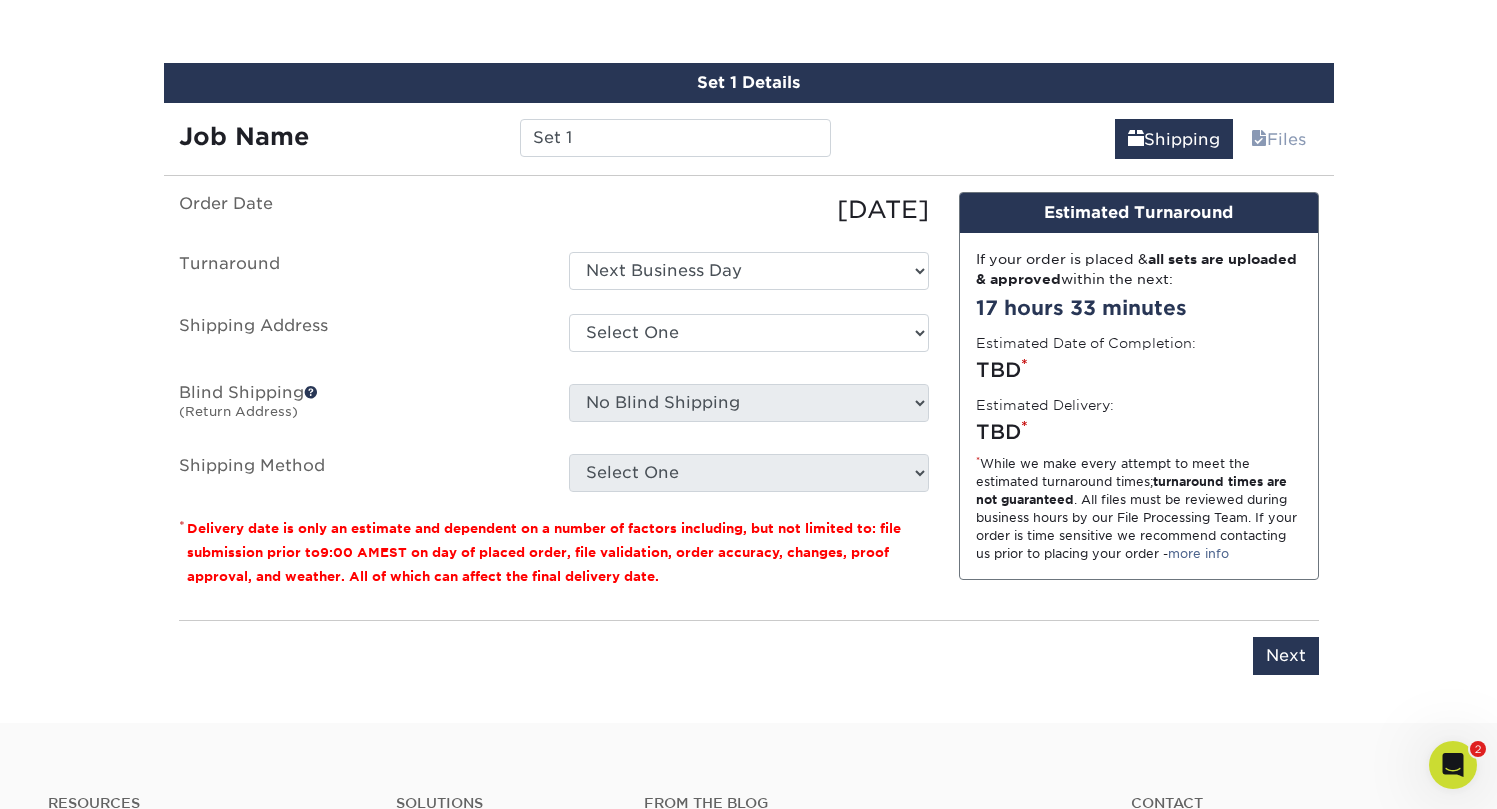 scroll, scrollTop: 1154, scrollLeft: 0, axis: vertical 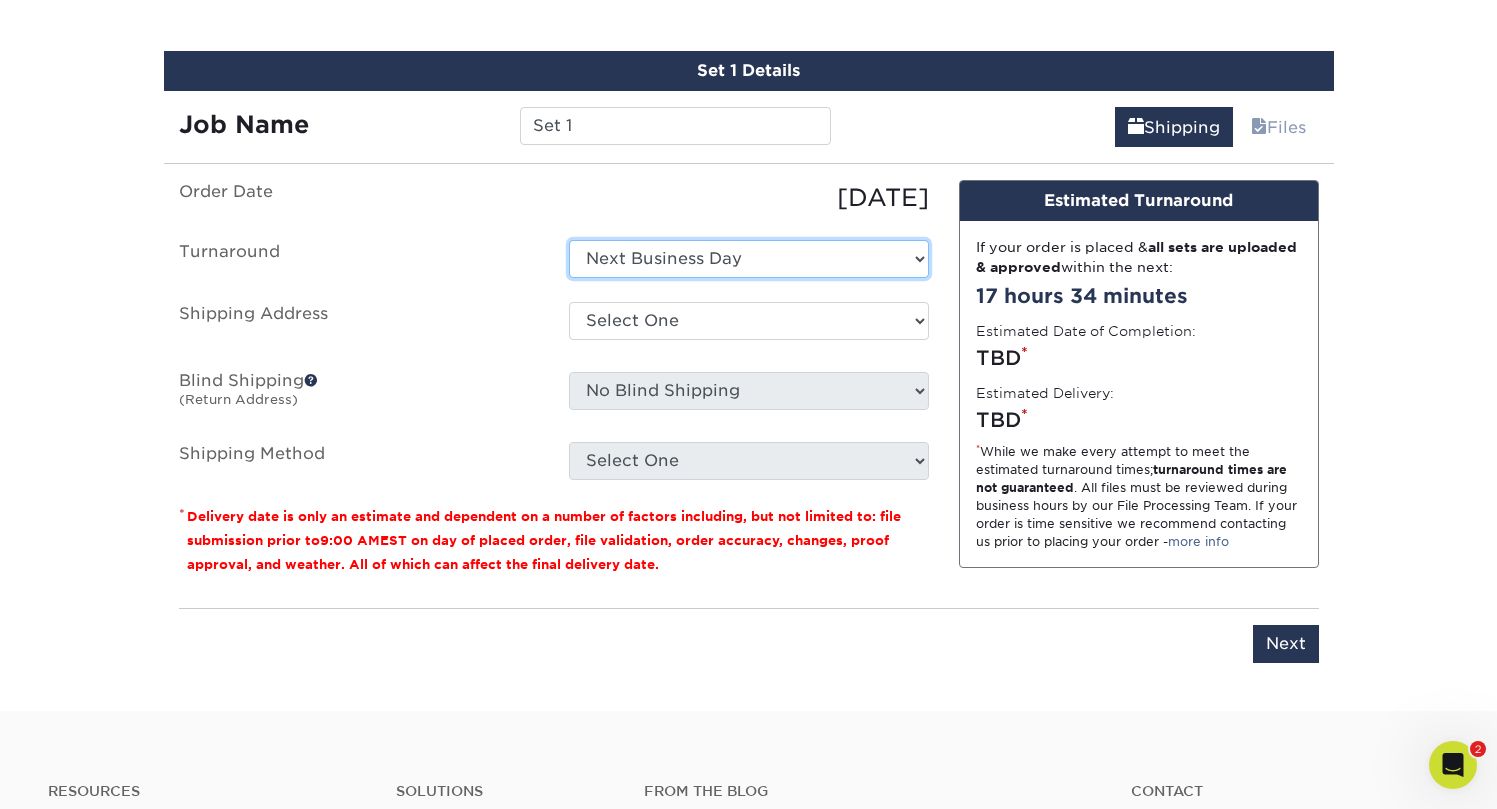 click on "Select One Next Business Day" at bounding box center [749, 259] 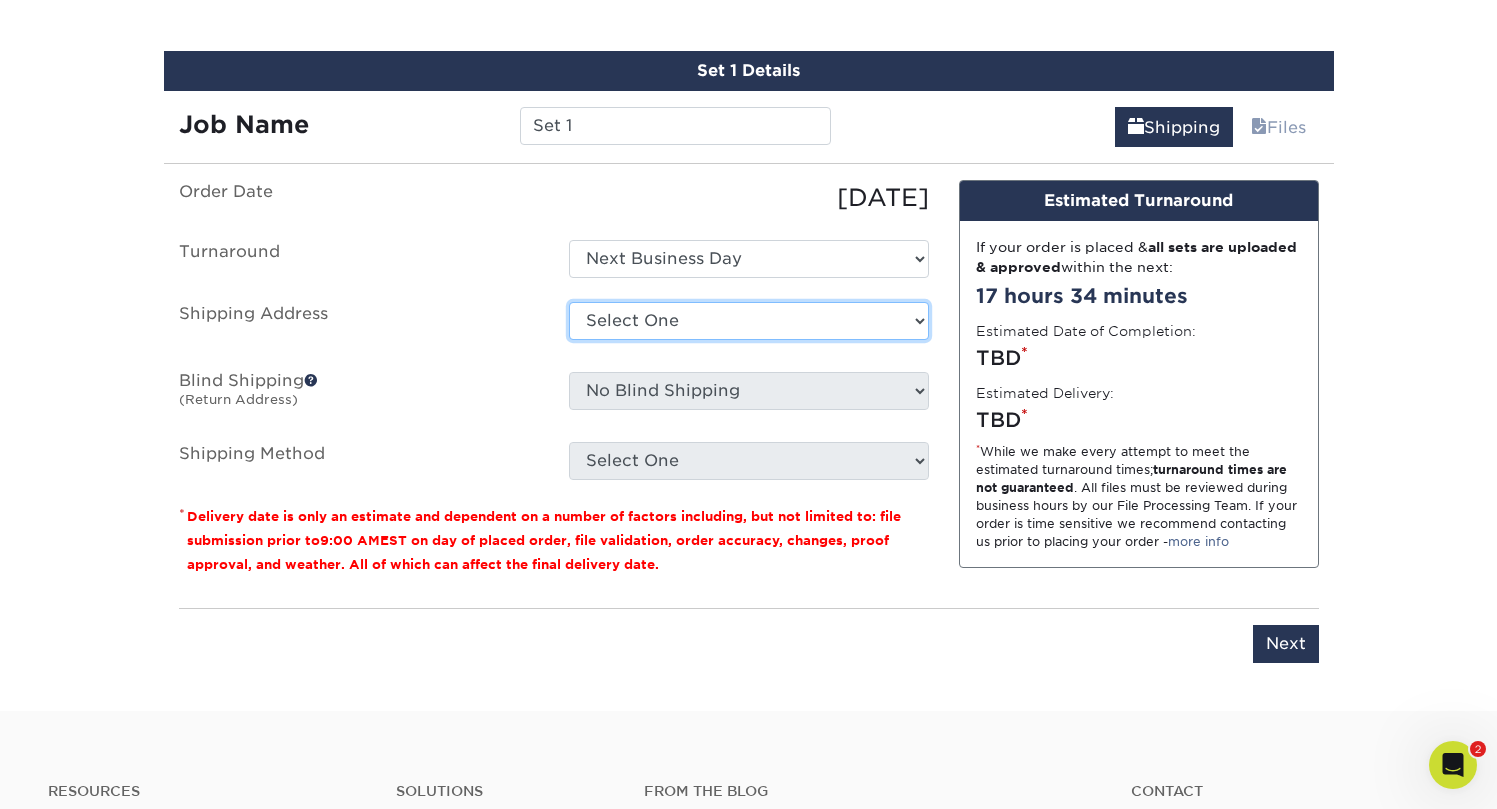 click on "Select One
+ Add New Address
- Login" at bounding box center (749, 321) 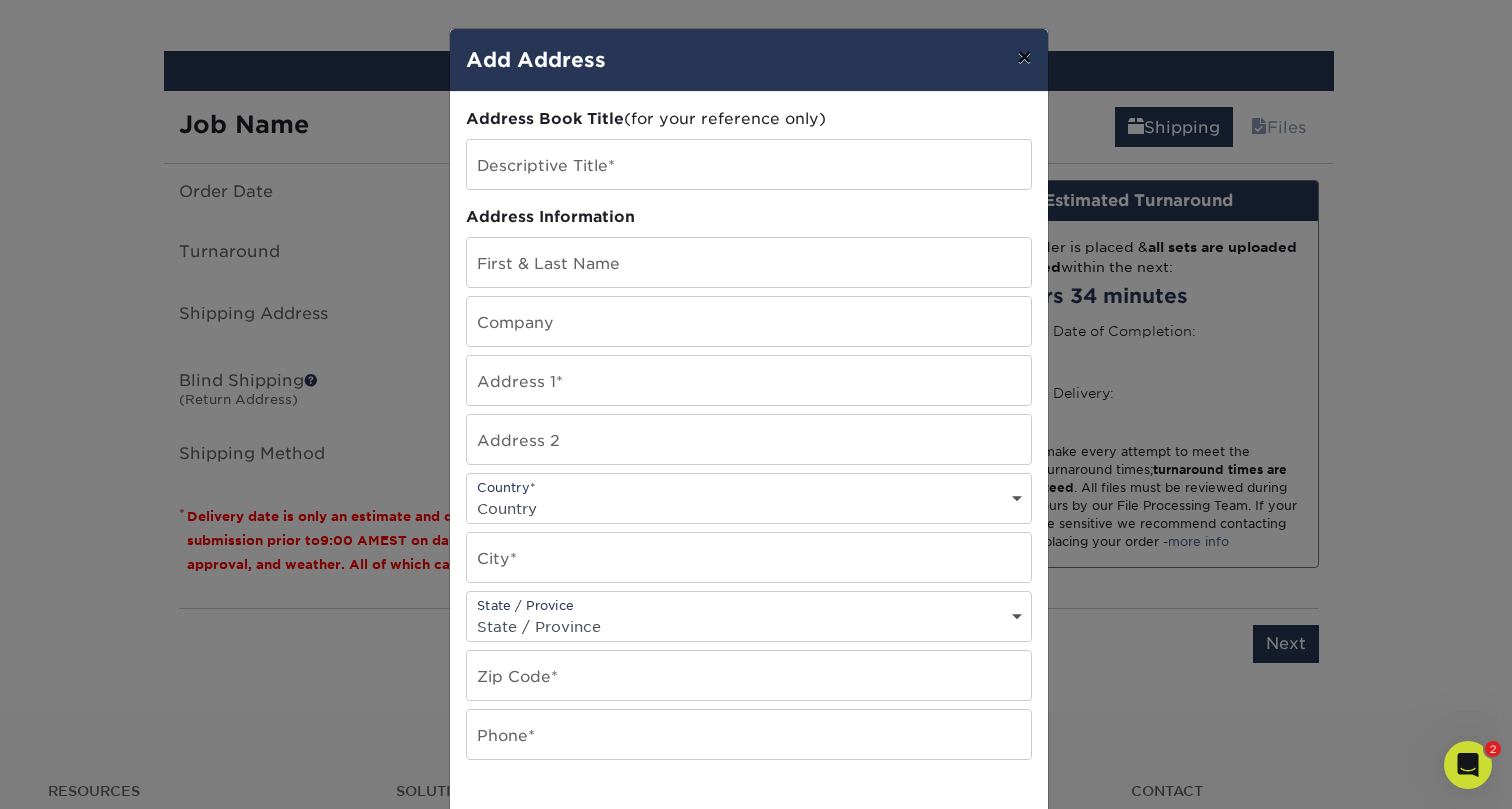 click on "×" at bounding box center [1024, 57] 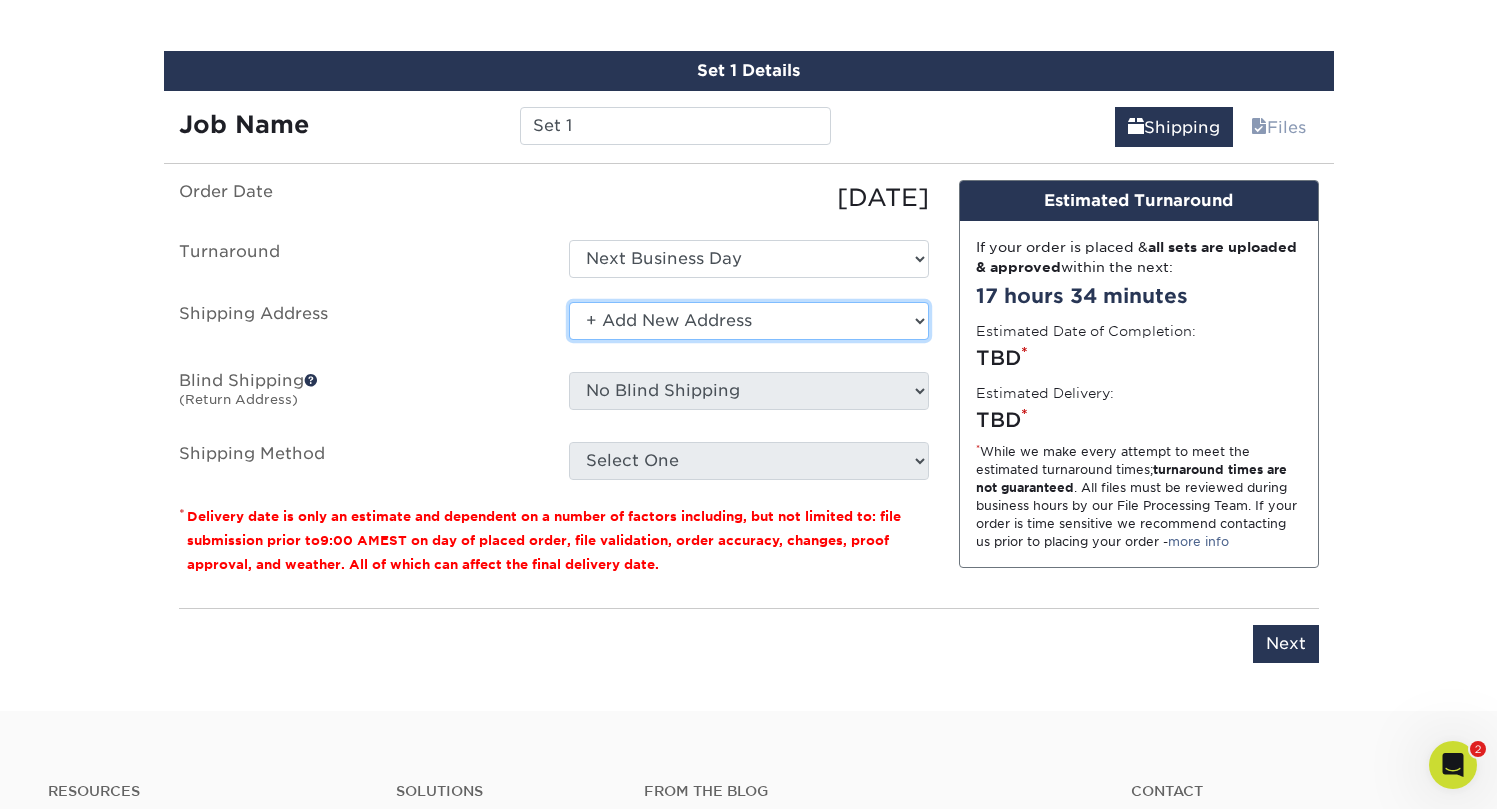 click on "Select One
+ Add New Address
- Login" at bounding box center (749, 321) 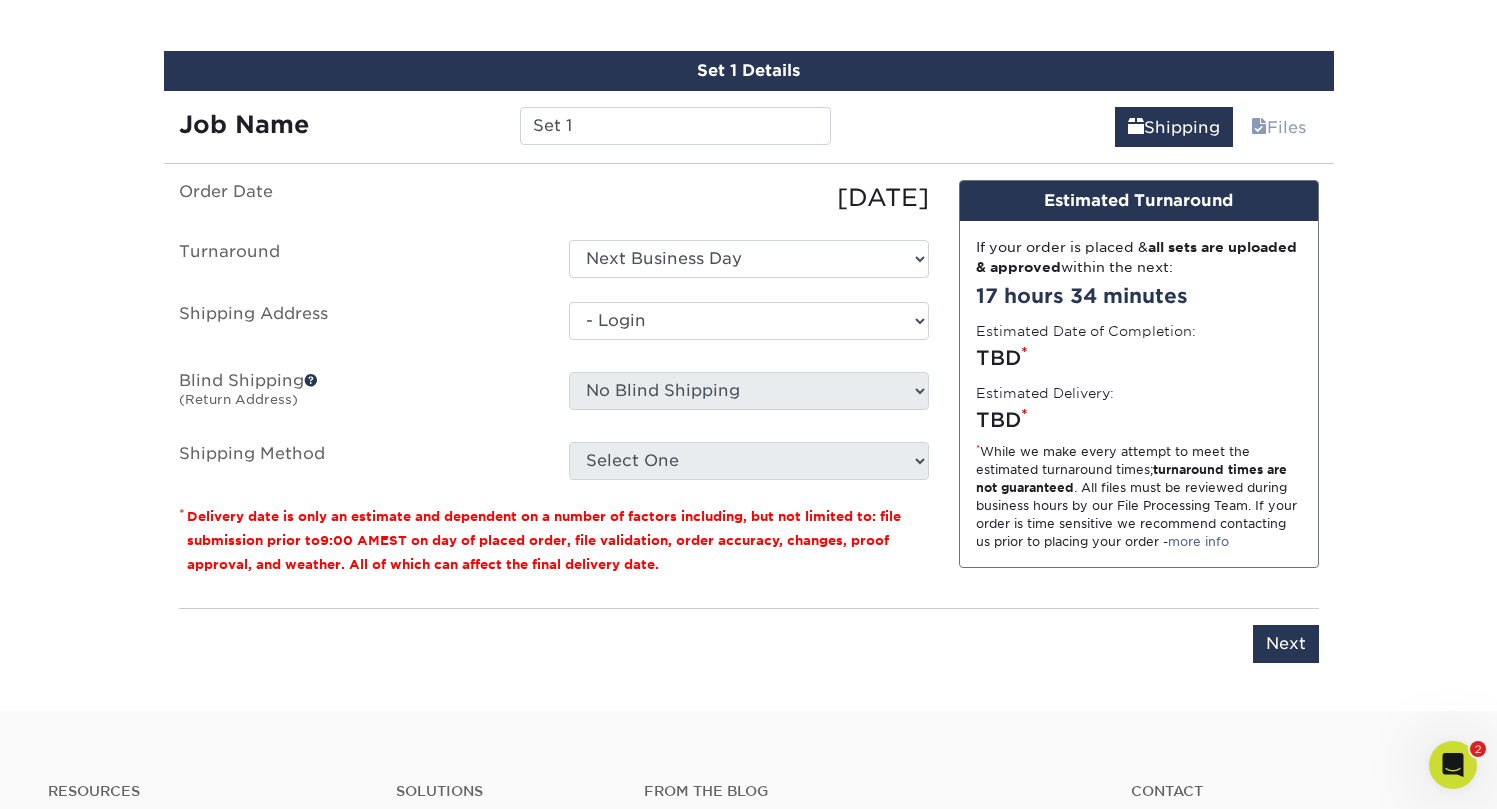 select on "-1" 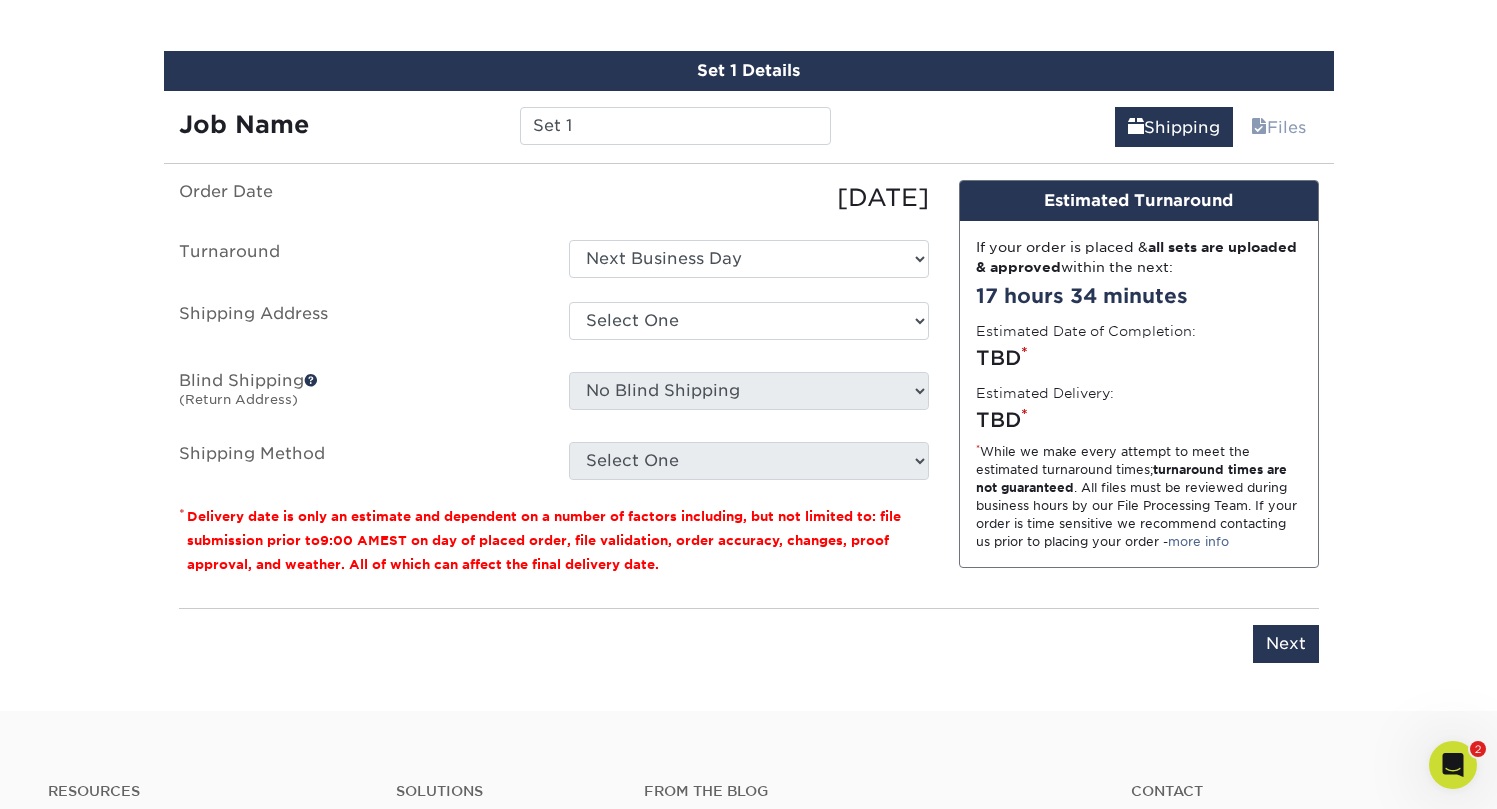 scroll, scrollTop: 0, scrollLeft: 0, axis: both 